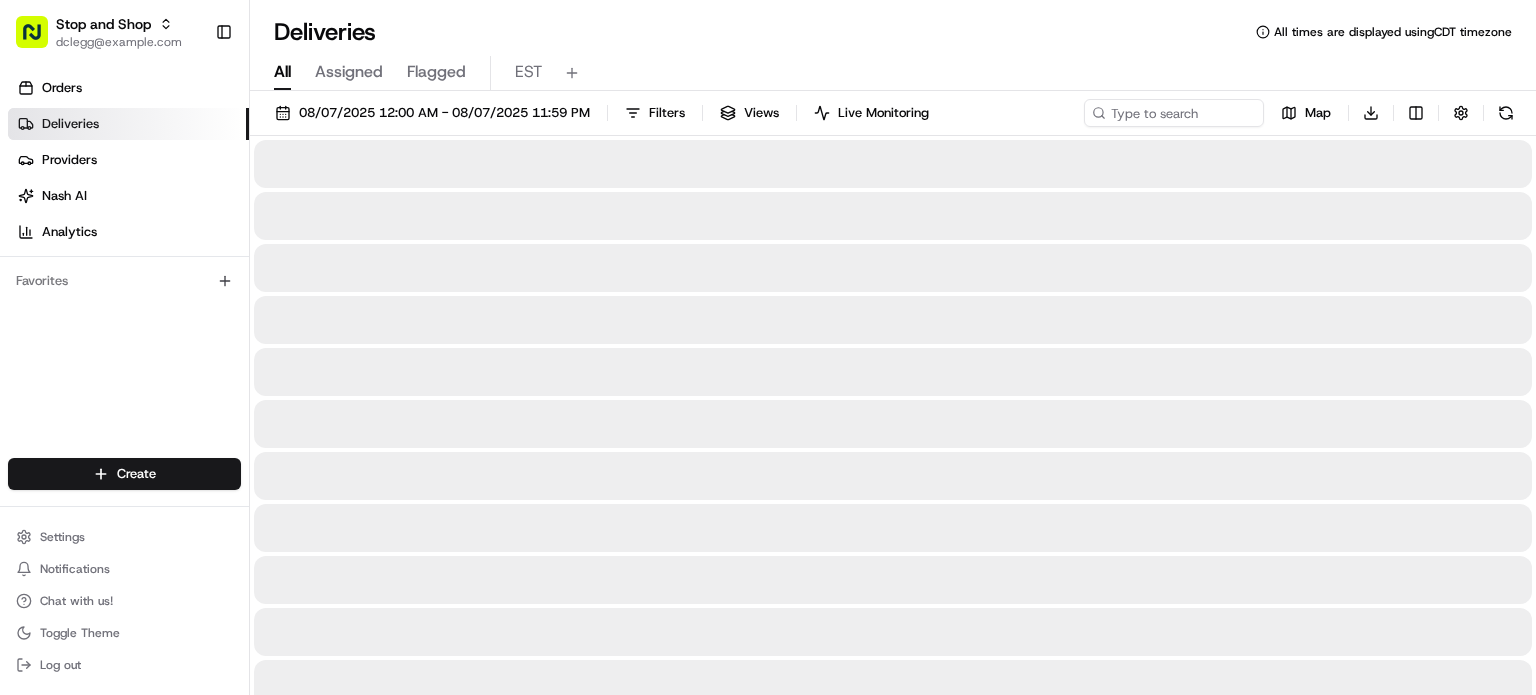 scroll, scrollTop: 0, scrollLeft: 0, axis: both 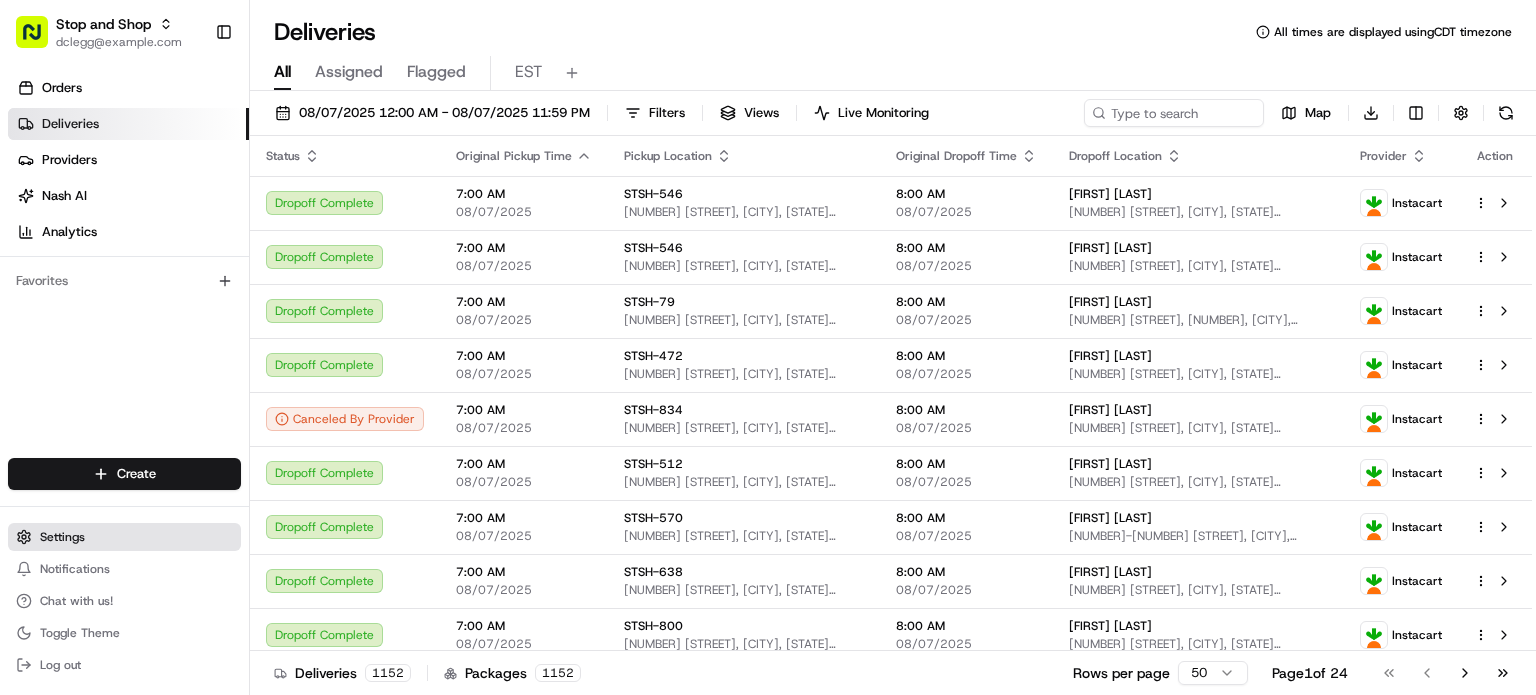 click on "Settings" at bounding box center [124, 537] 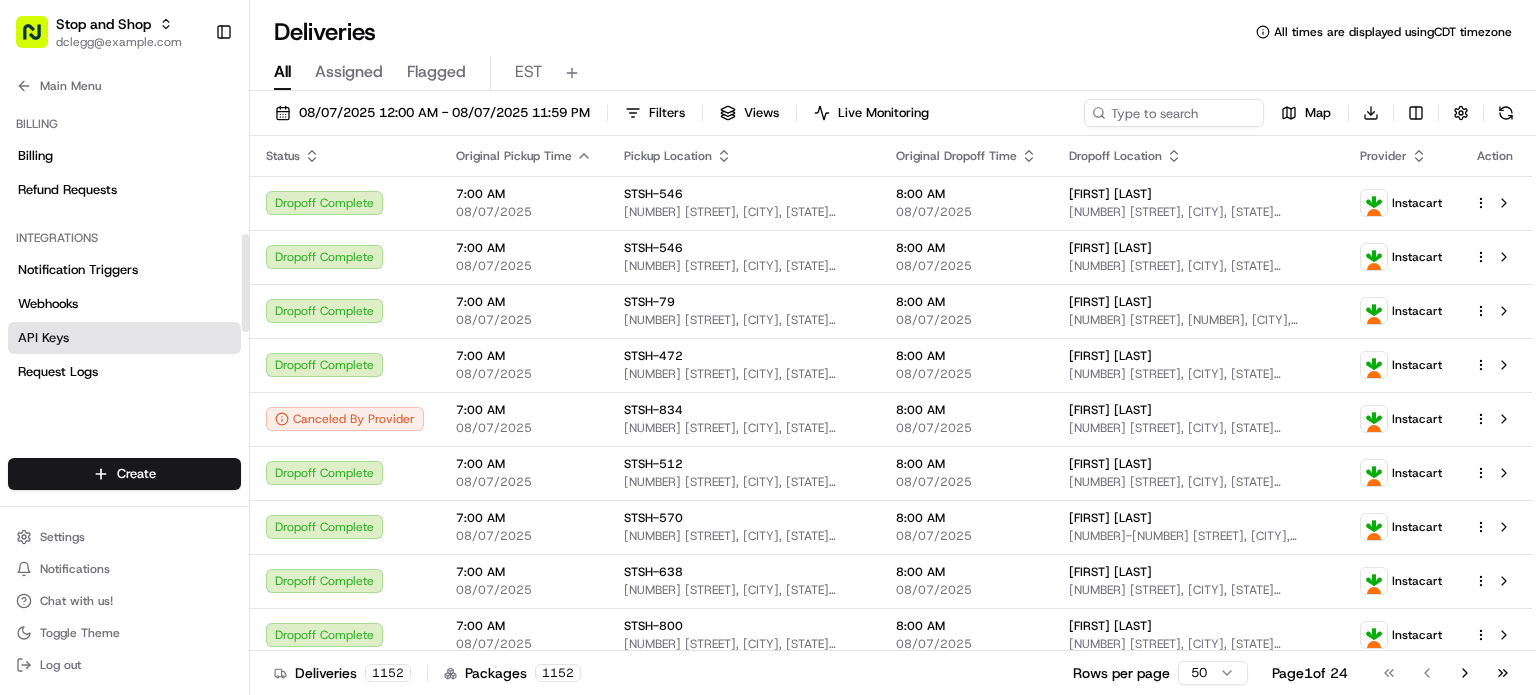 scroll, scrollTop: 292, scrollLeft: 0, axis: vertical 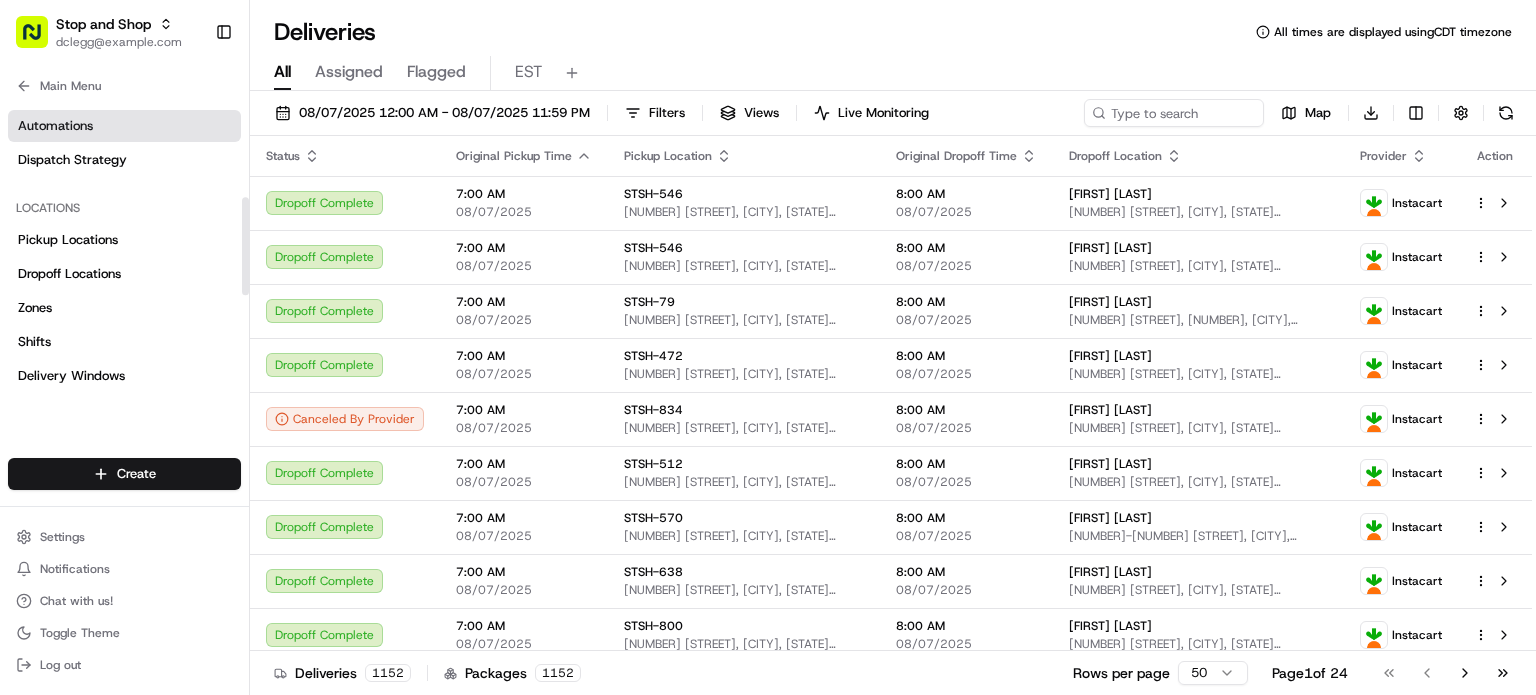click on "Automations" at bounding box center [124, 126] 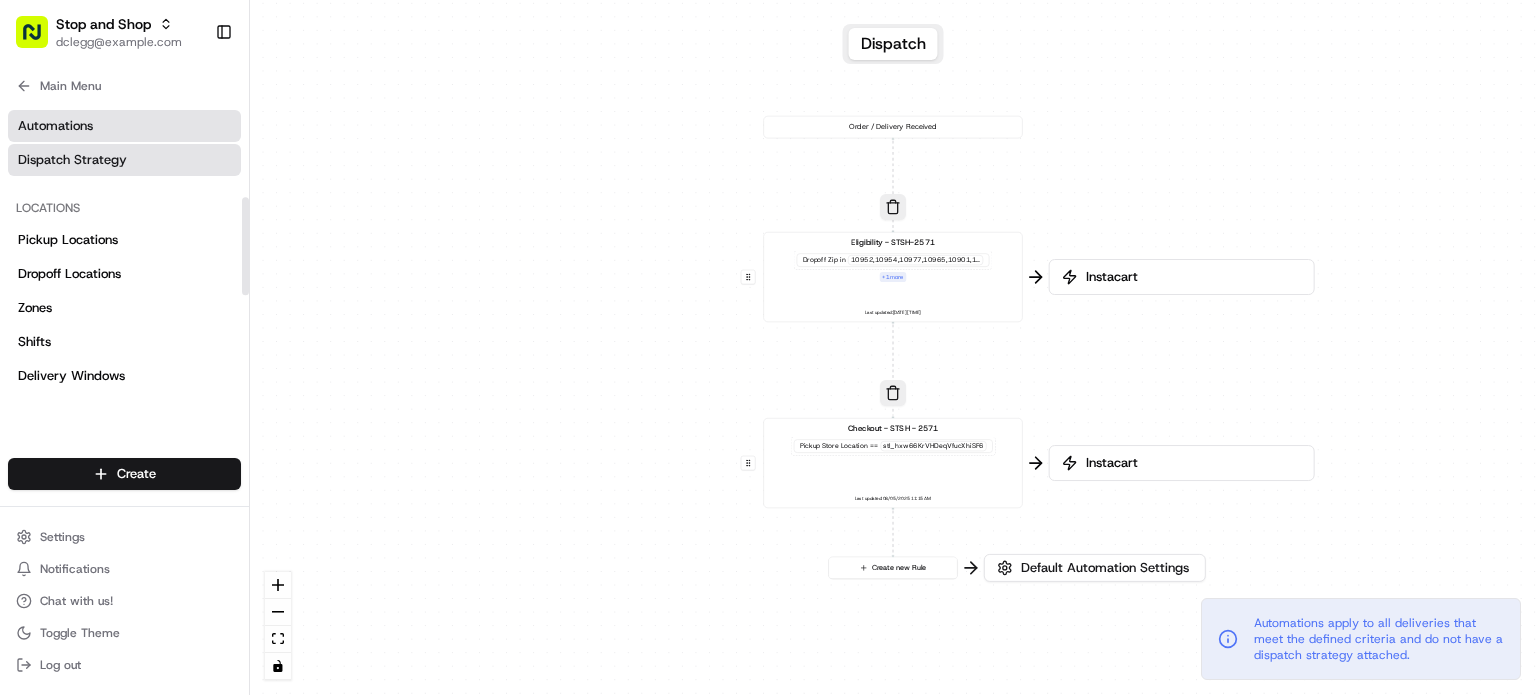 click on "Dispatch Strategy" at bounding box center [72, 160] 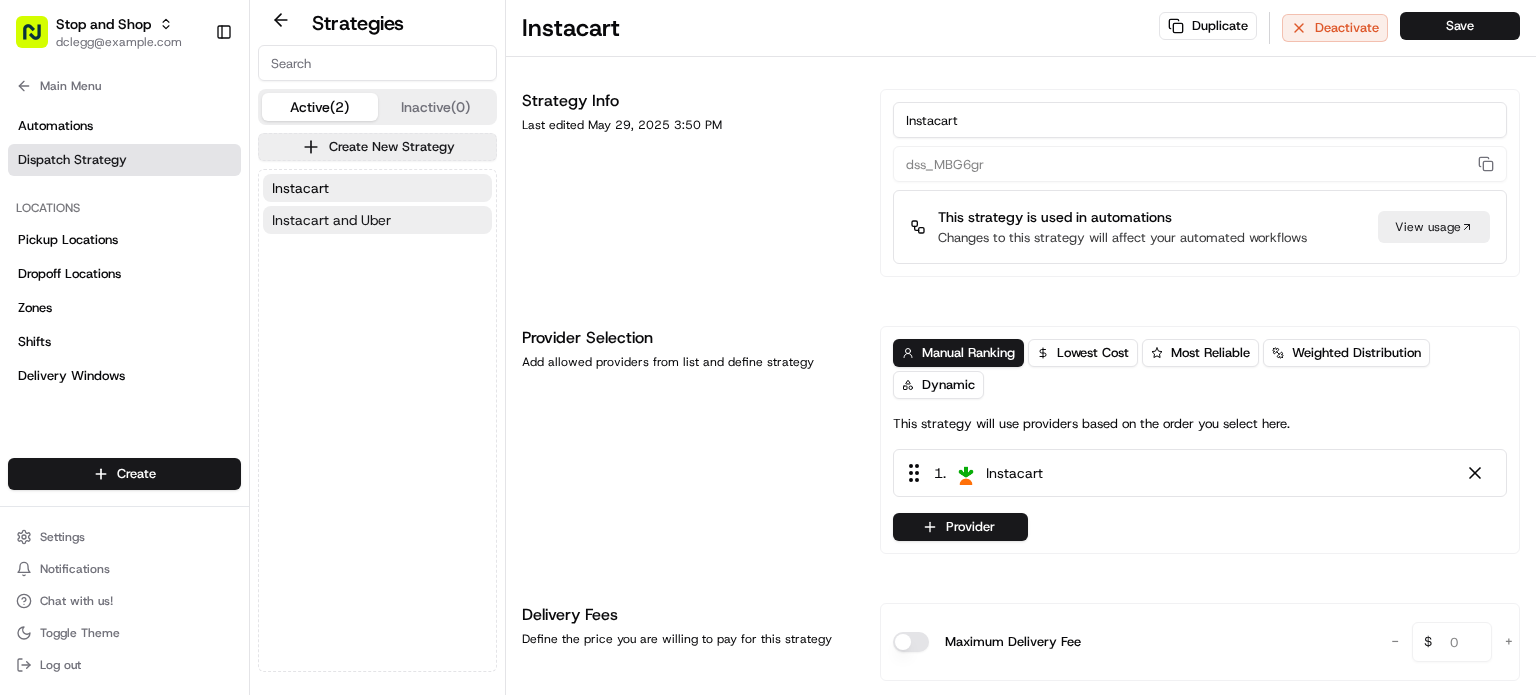 click on "Instacart and Uber" at bounding box center (377, 220) 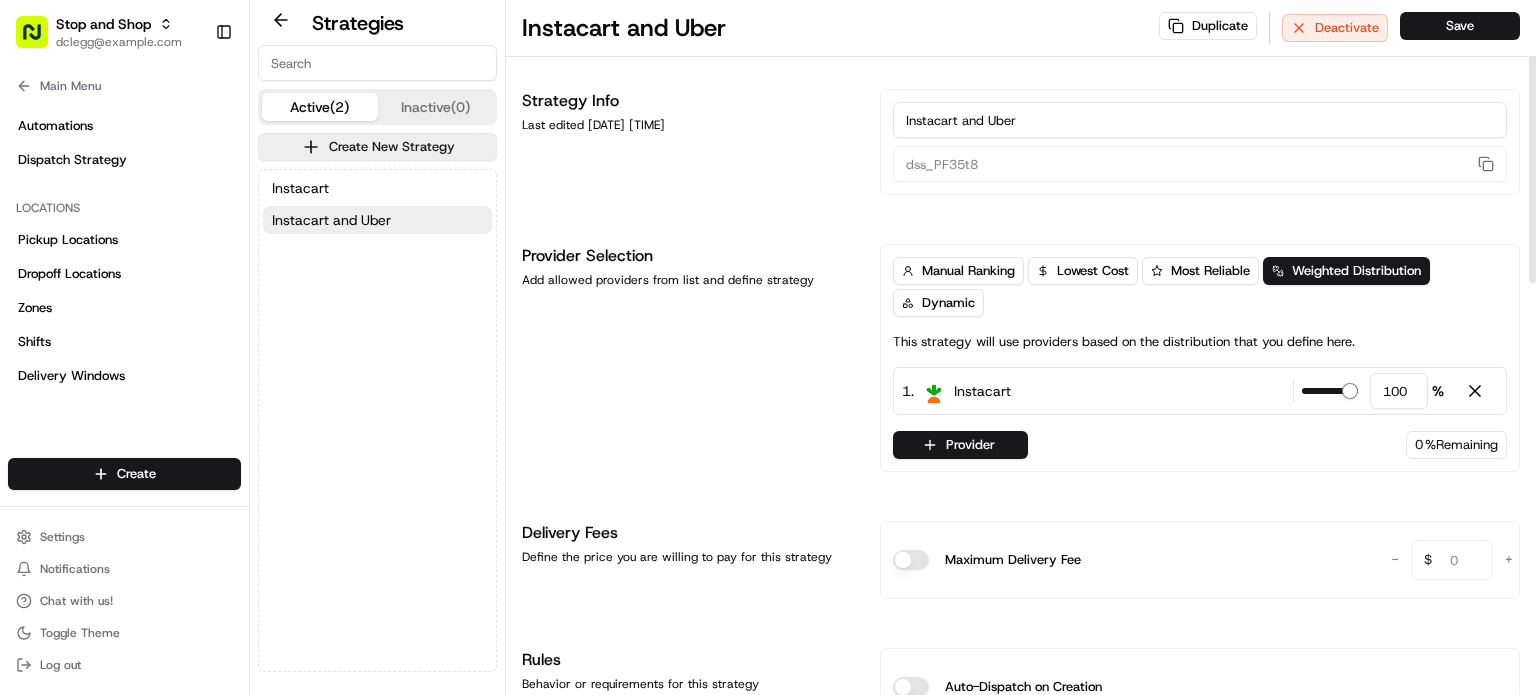 drag, startPoint x: 1054, startPoint y: 118, endPoint x: 668, endPoint y: 118, distance: 386 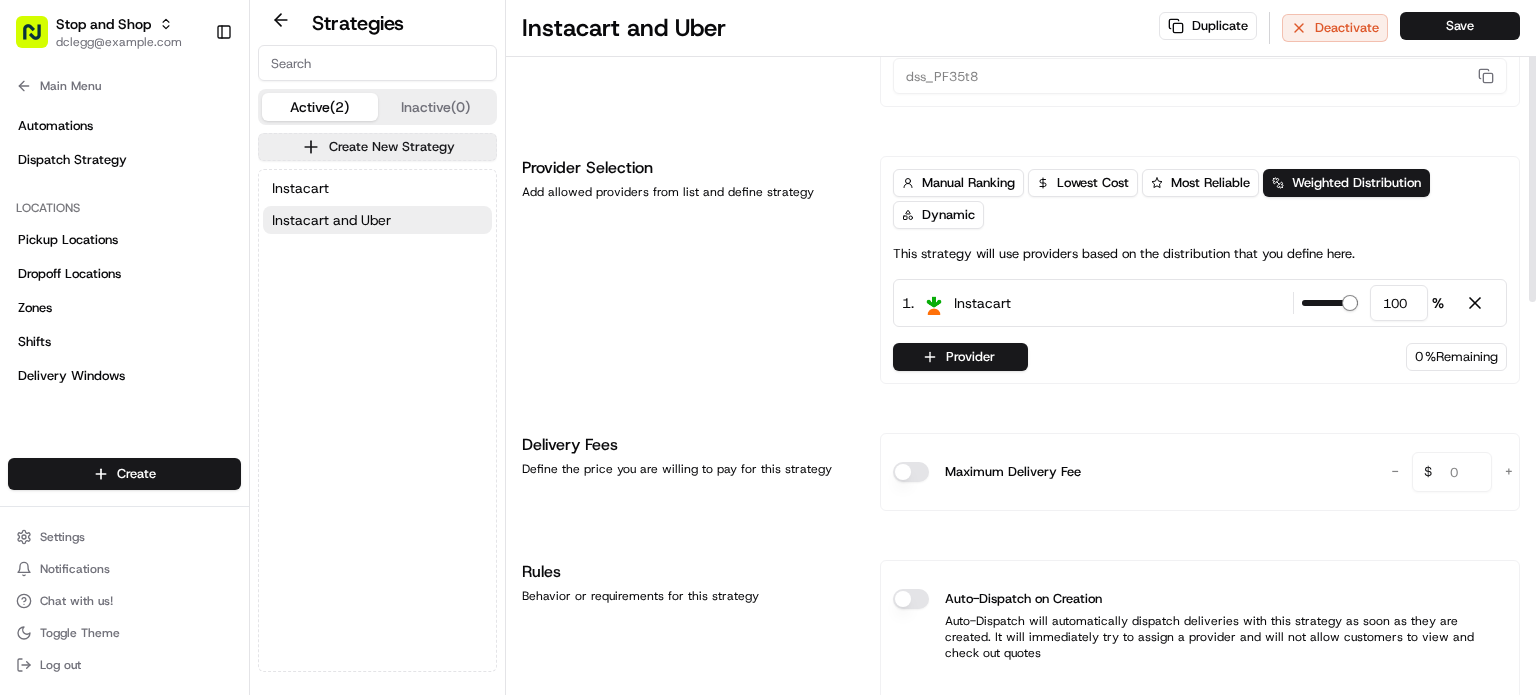 scroll, scrollTop: 0, scrollLeft: 0, axis: both 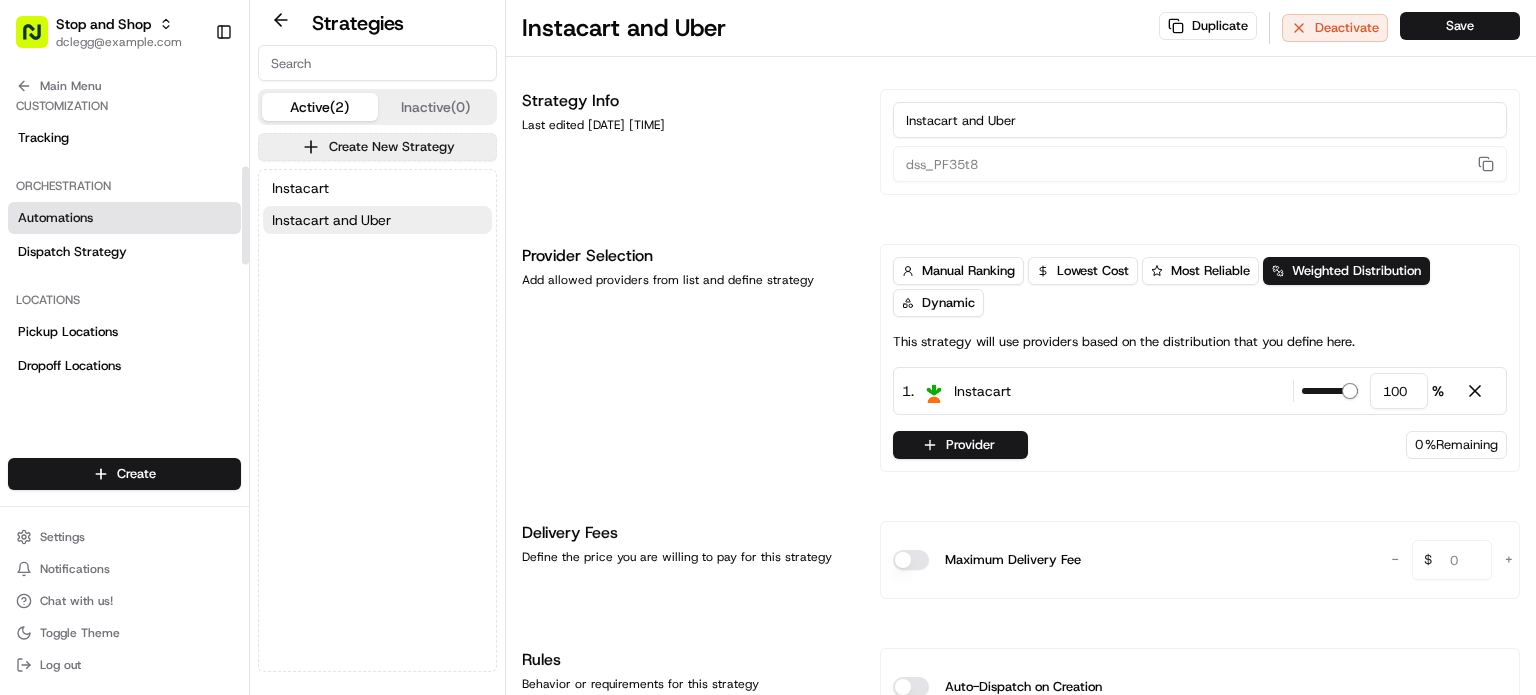 click on "Automations" at bounding box center (124, 218) 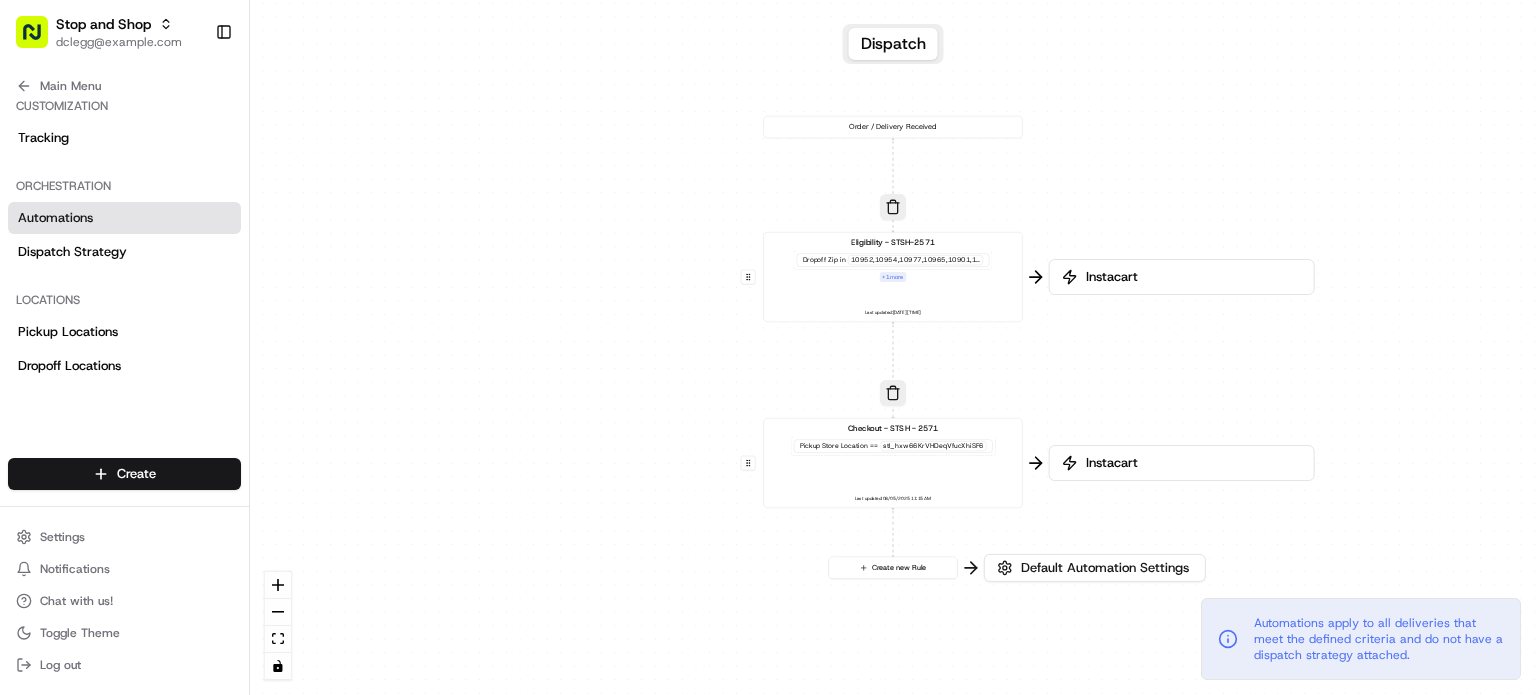 click on "0 0 0 Order / Delivery Received Eligibility - STSH-2571 Dropoff Zip in [POSTAL_CODE],[POSTAL_CODE],[POSTAL_CODE],[POSTAL_CODE],[POSTAL_CODE],[POSTAL_CODE], [POSTAL_CODE]  + 1  more Last updated:  [DATE] [TIME] Checkout - STSH - 2571 Pickup Store Location == stl_hxw66KrVHDeqVfucXhiSF6   Last updated:  [DATE] [TIME]  Create new Rule" at bounding box center [893, 347] 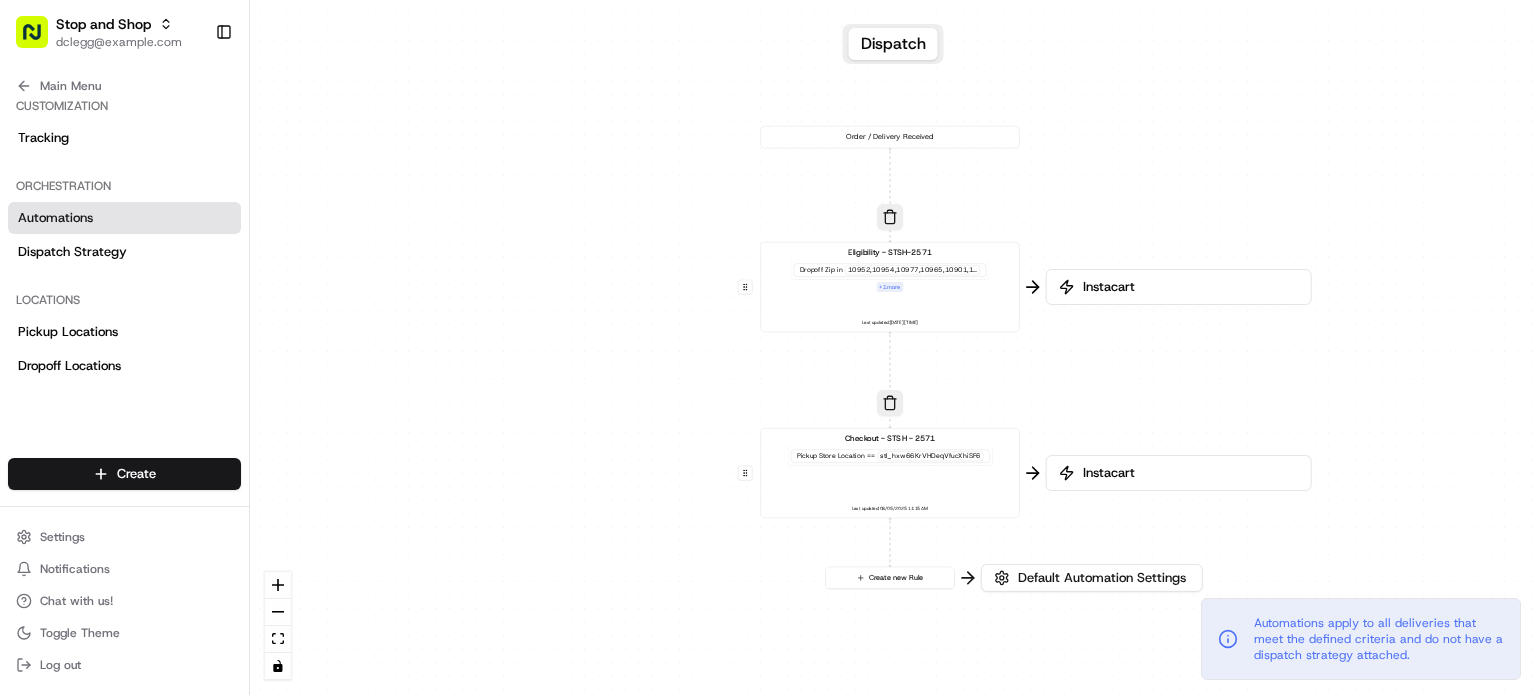 click on "Eligibility - STSH-2571 Dropoff Zip in [POSTAL_CODE],[POSTAL_CODE],[POSTAL_CODE],[POSTAL_CODE],[POSTAL_CODE],[POSTAL_CODE], [POSTAL_CODE]  + 1  more" at bounding box center (890, 269) 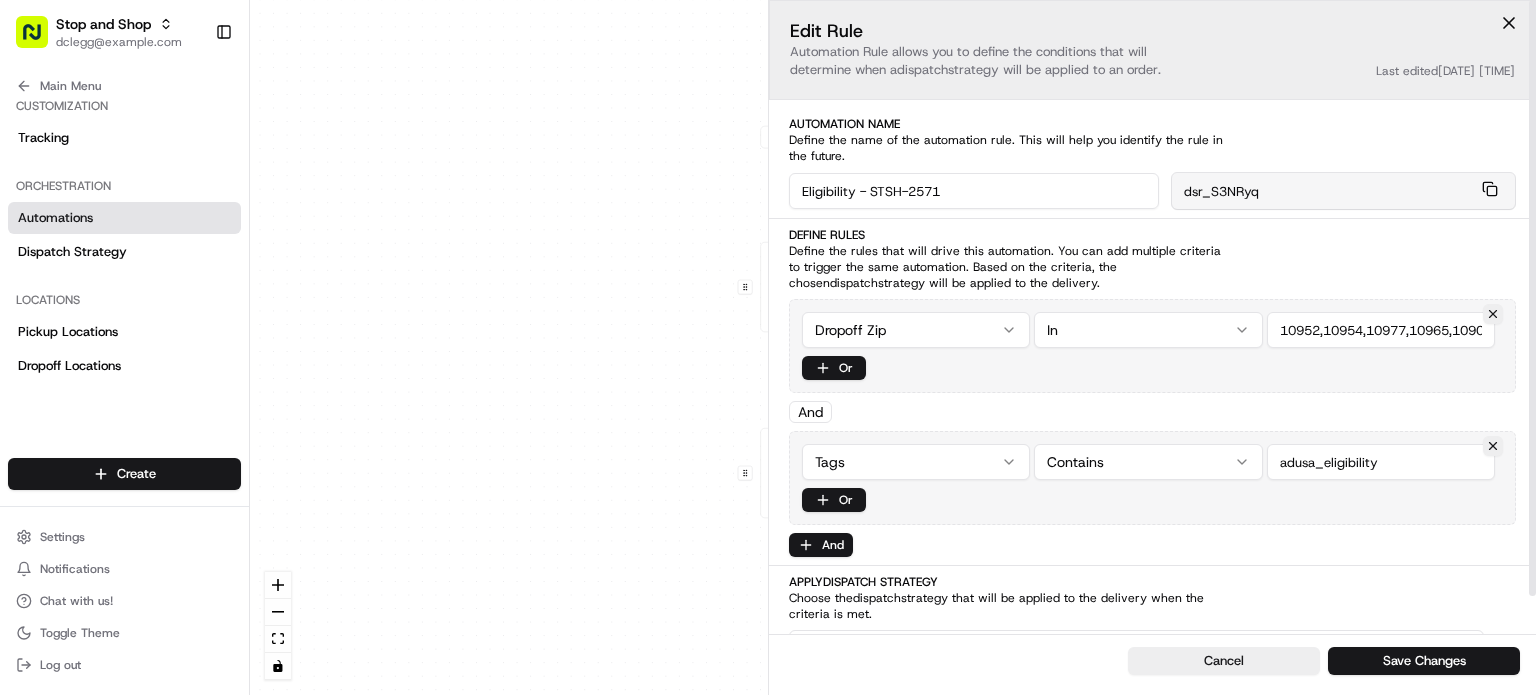 drag, startPoint x: 964, startPoint y: 180, endPoint x: 573, endPoint y: 190, distance: 391.12787 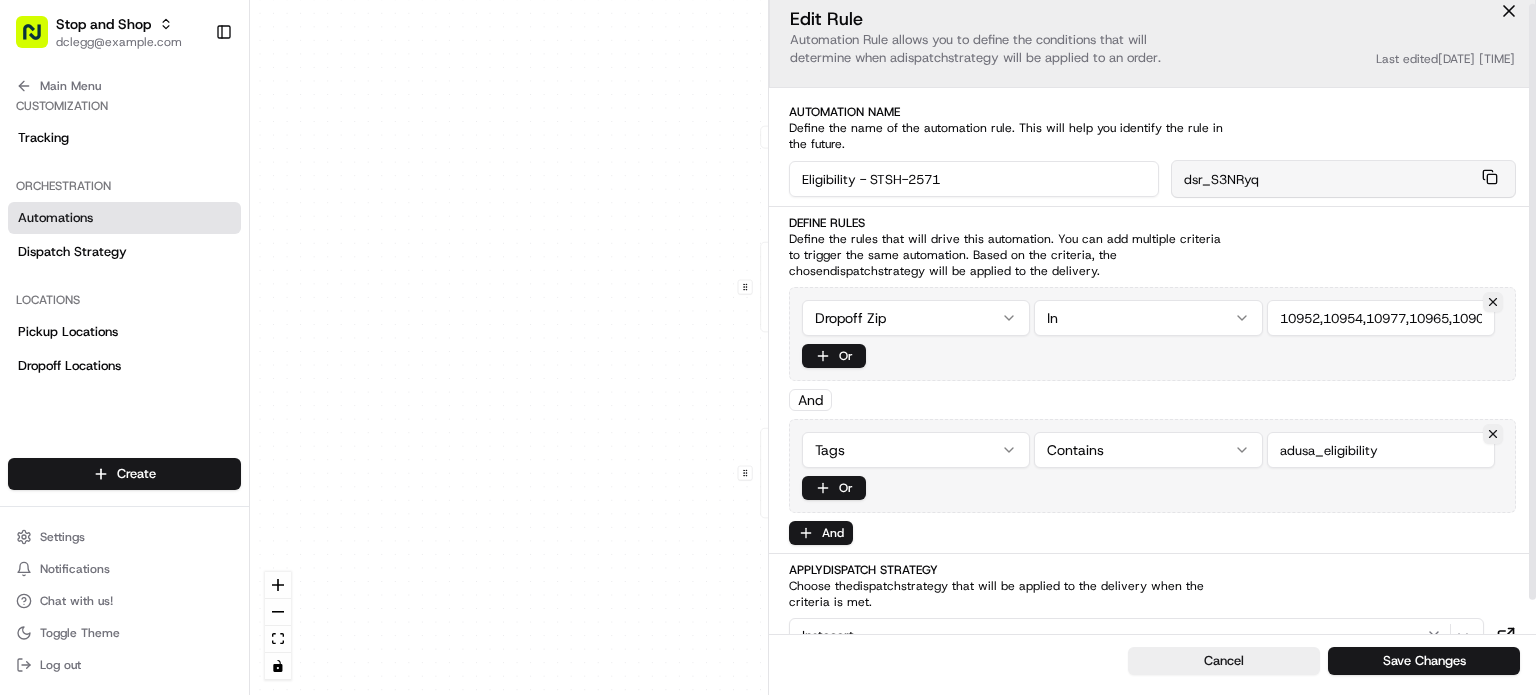 scroll, scrollTop: 0, scrollLeft: 0, axis: both 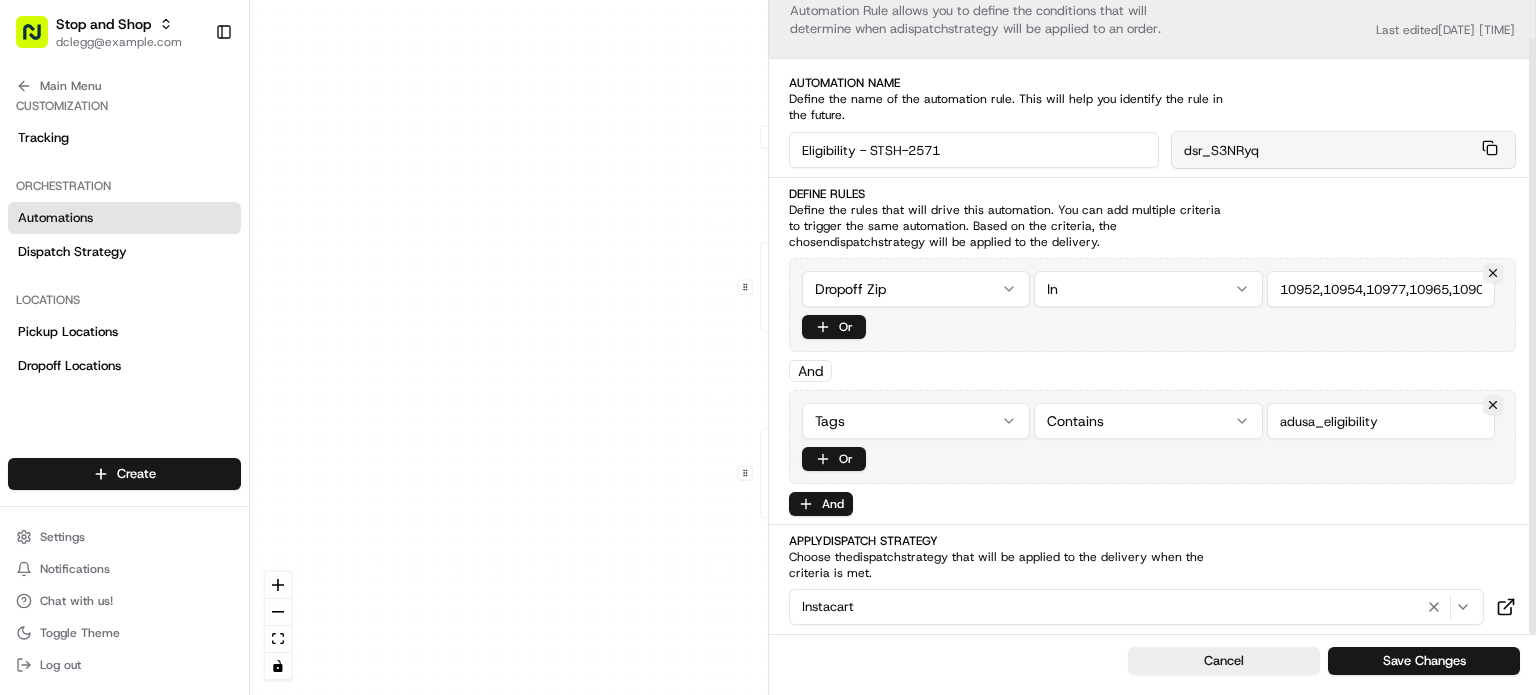 click at bounding box center [1381, 421] 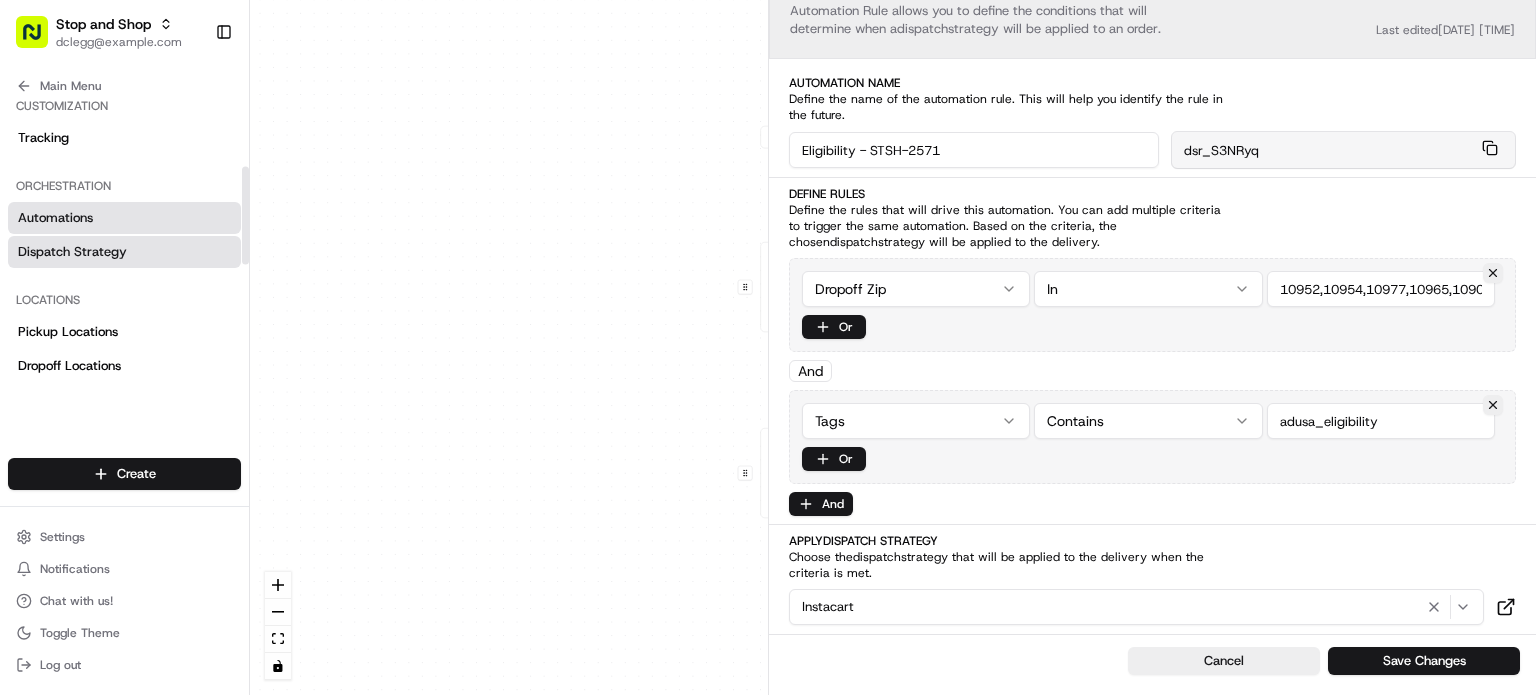 click on "Dispatch Strategy" at bounding box center (124, 252) 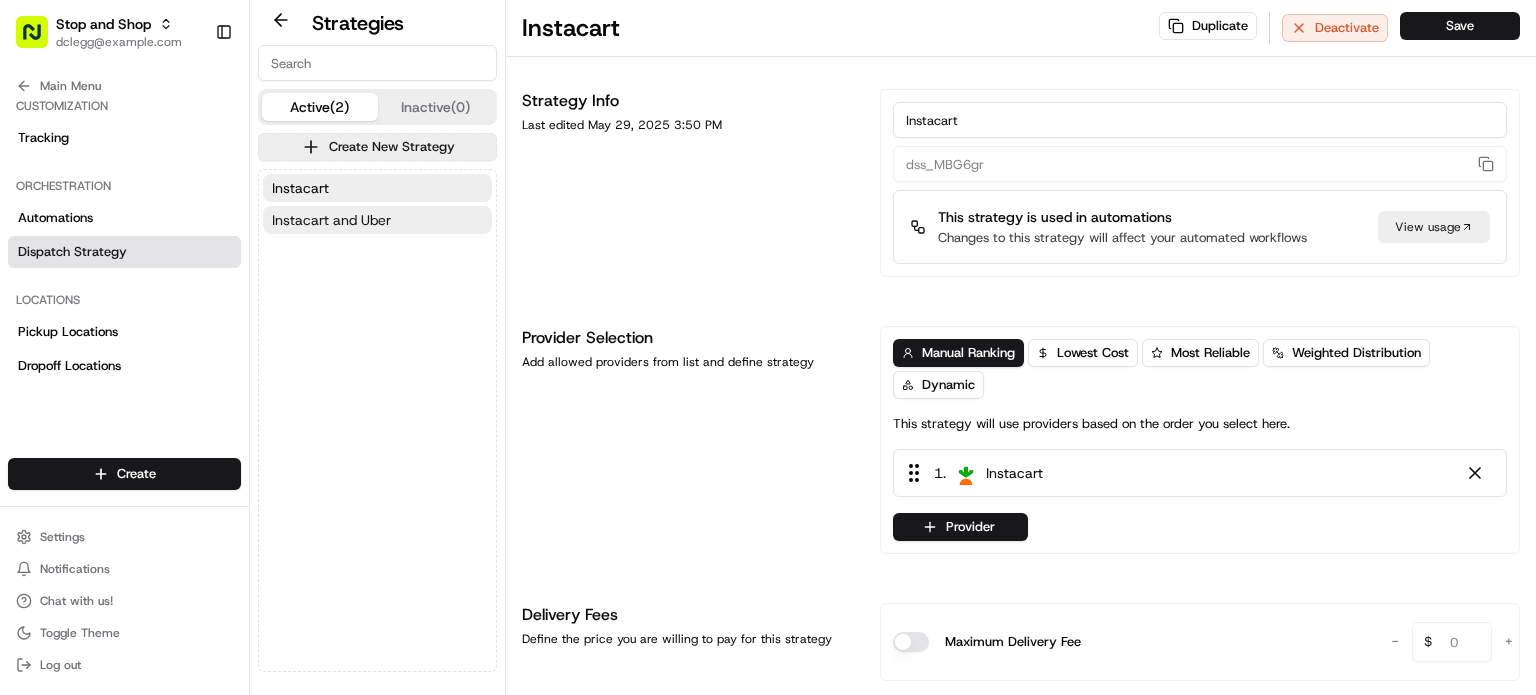 click on "Instacart and Uber" at bounding box center [331, 220] 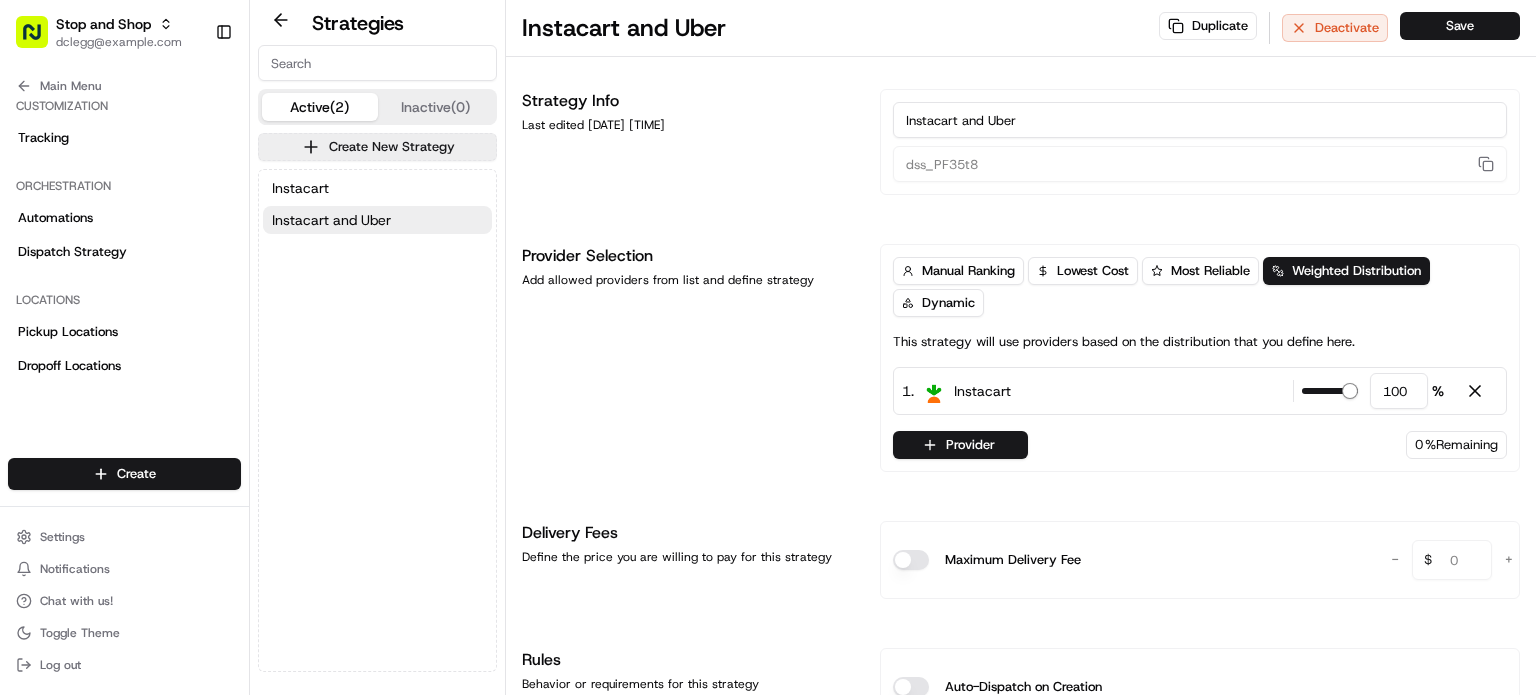drag, startPoint x: 388, startPoint y: 220, endPoint x: 1058, endPoint y: 141, distance: 674.64136 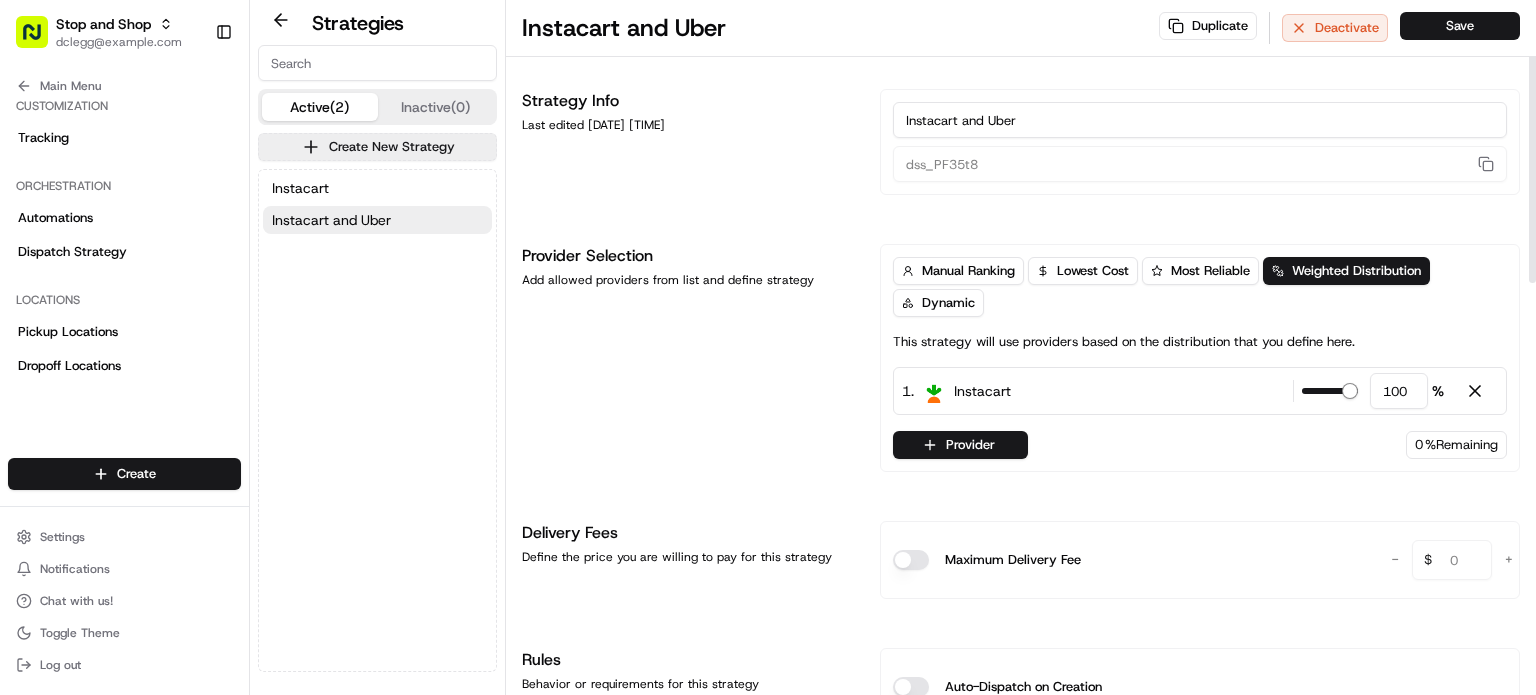 drag, startPoint x: 1044, startPoint y: 115, endPoint x: 574, endPoint y: 91, distance: 470.61237 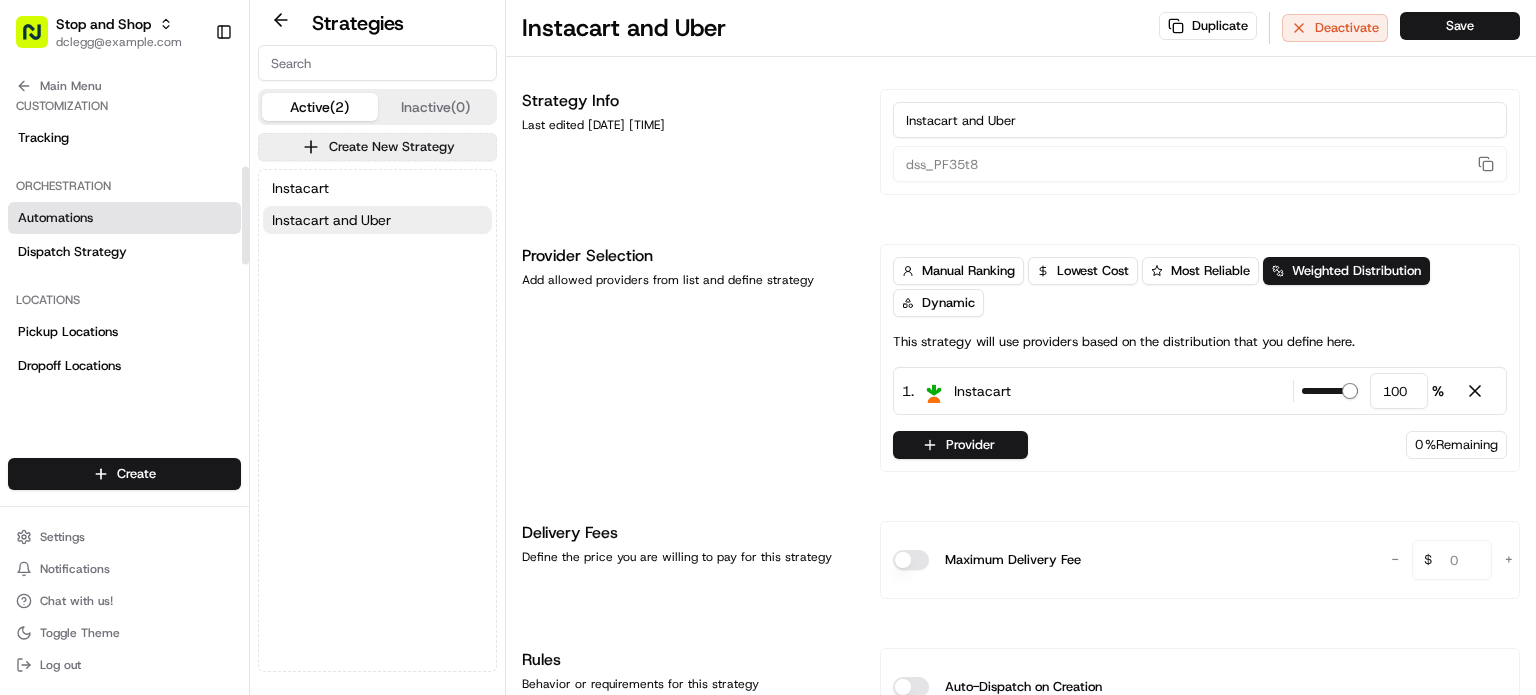 click on "Automations" at bounding box center [124, 218] 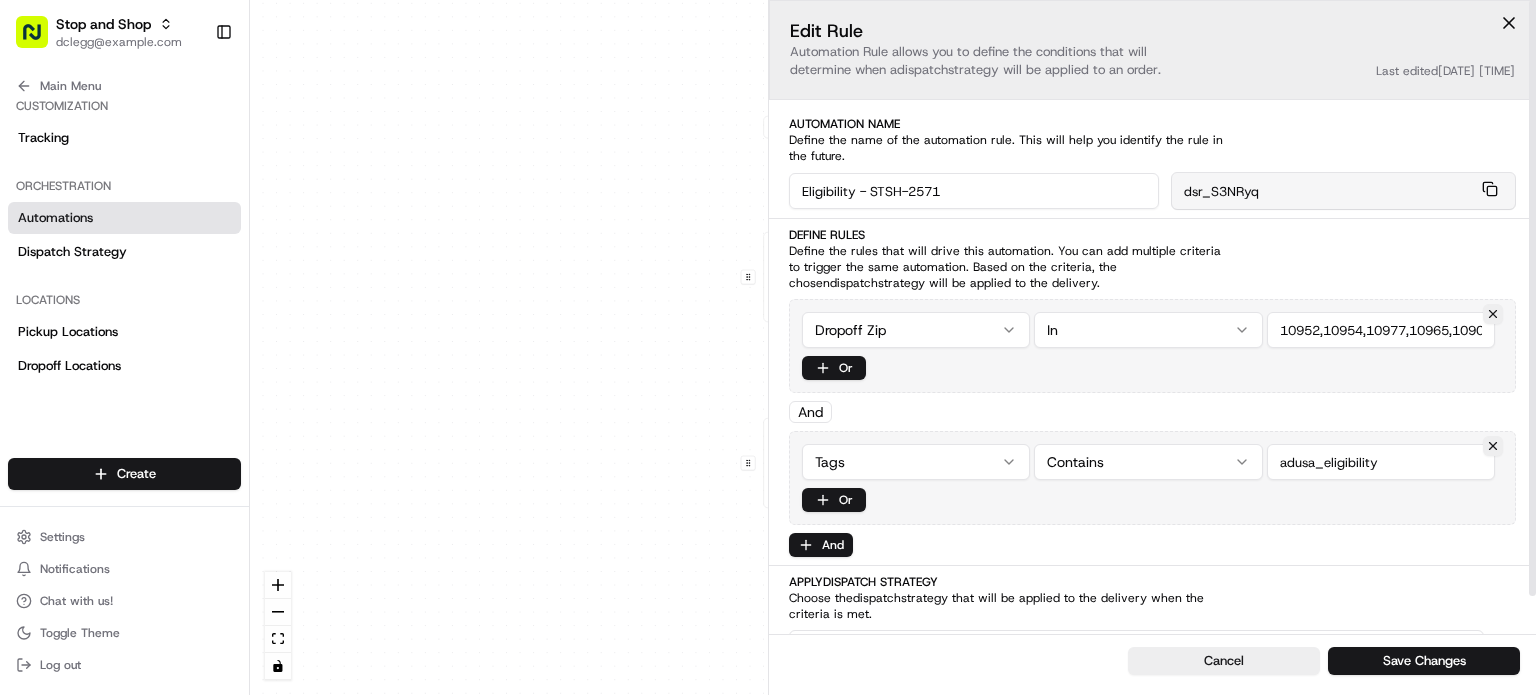 drag, startPoint x: 974, startPoint y: 190, endPoint x: 594, endPoint y: 204, distance: 380.2578 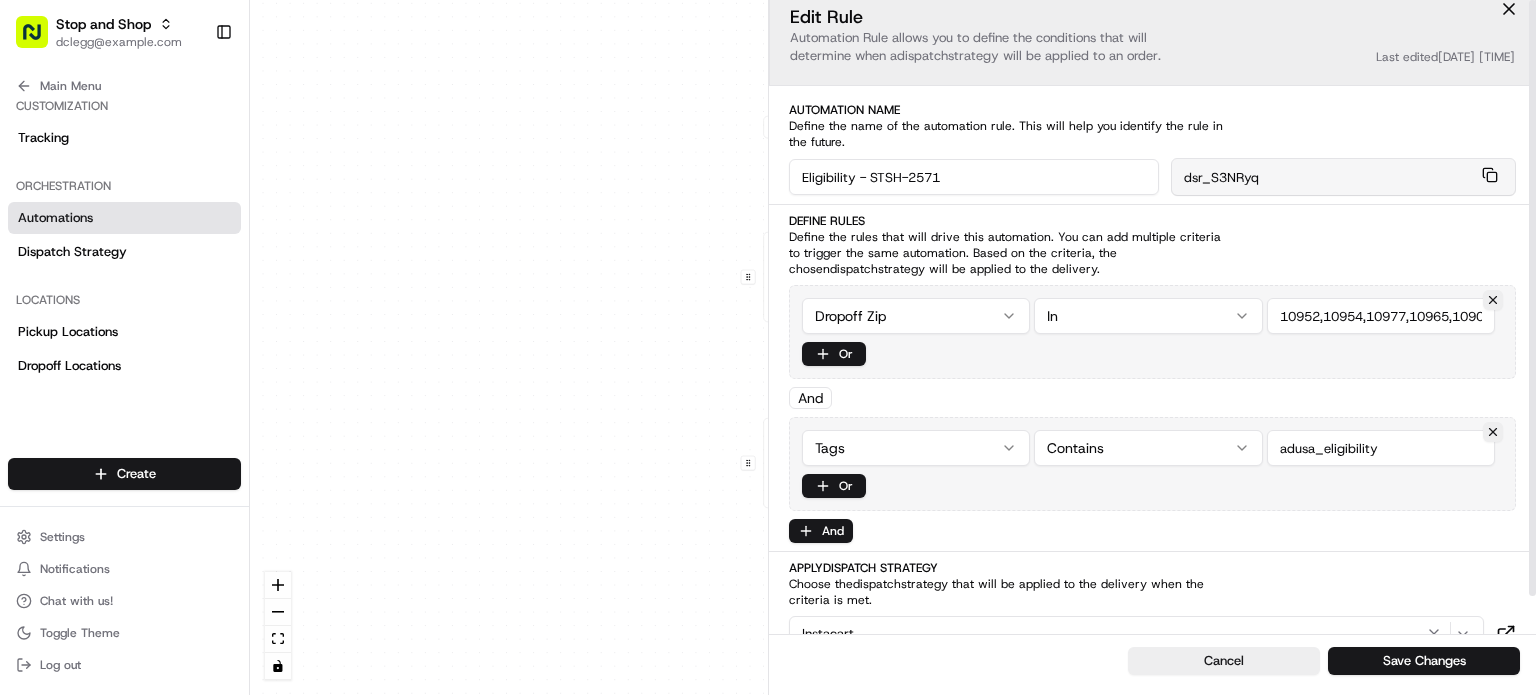 scroll, scrollTop: 0, scrollLeft: 0, axis: both 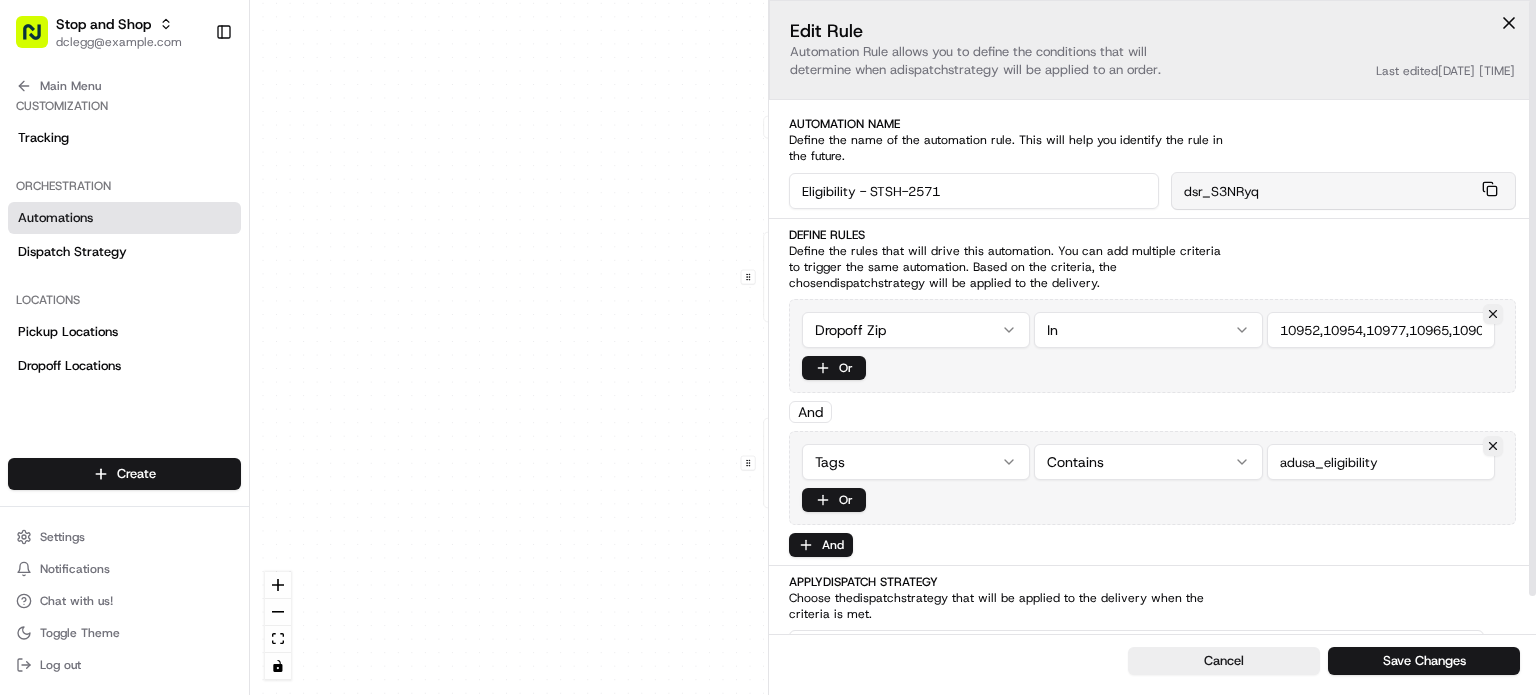 drag, startPoint x: 1400, startPoint y: 465, endPoint x: 900, endPoint y: 467, distance: 500.004 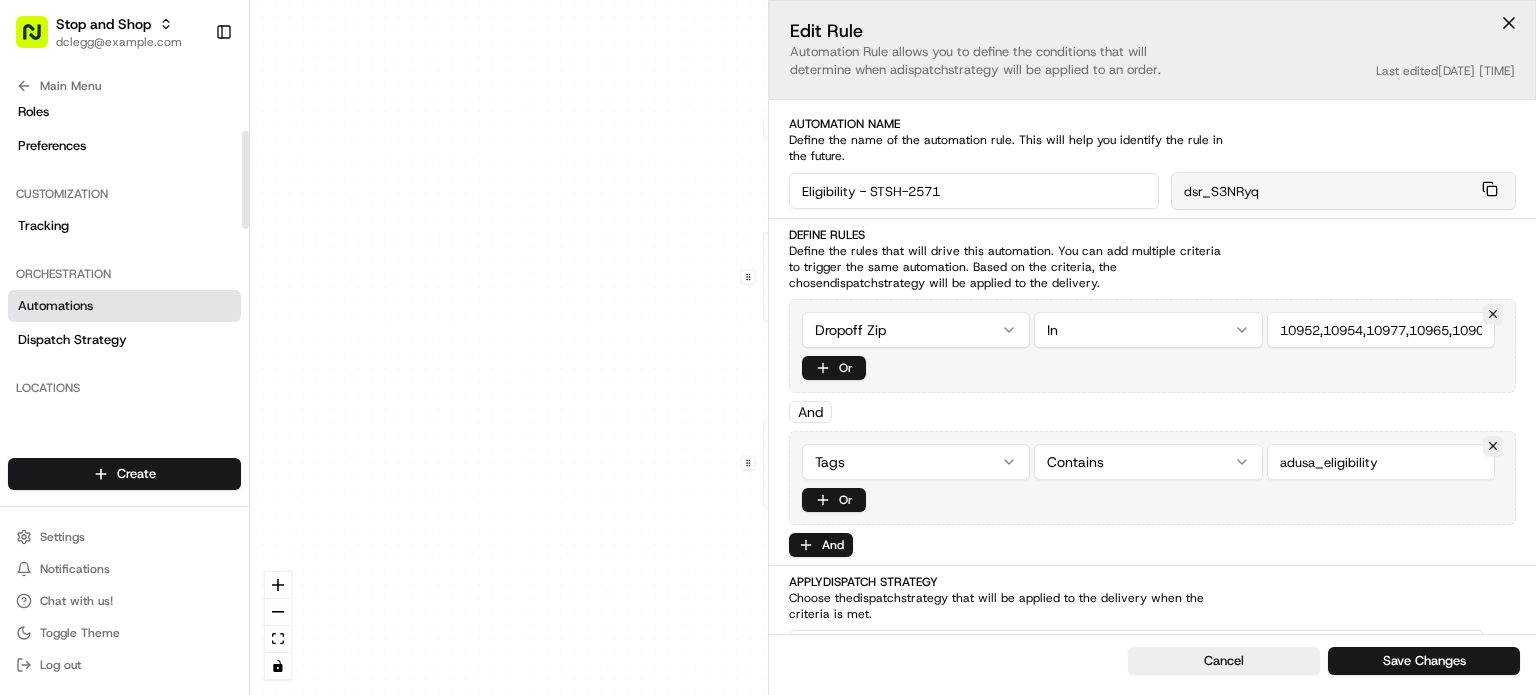scroll, scrollTop: 92, scrollLeft: 0, axis: vertical 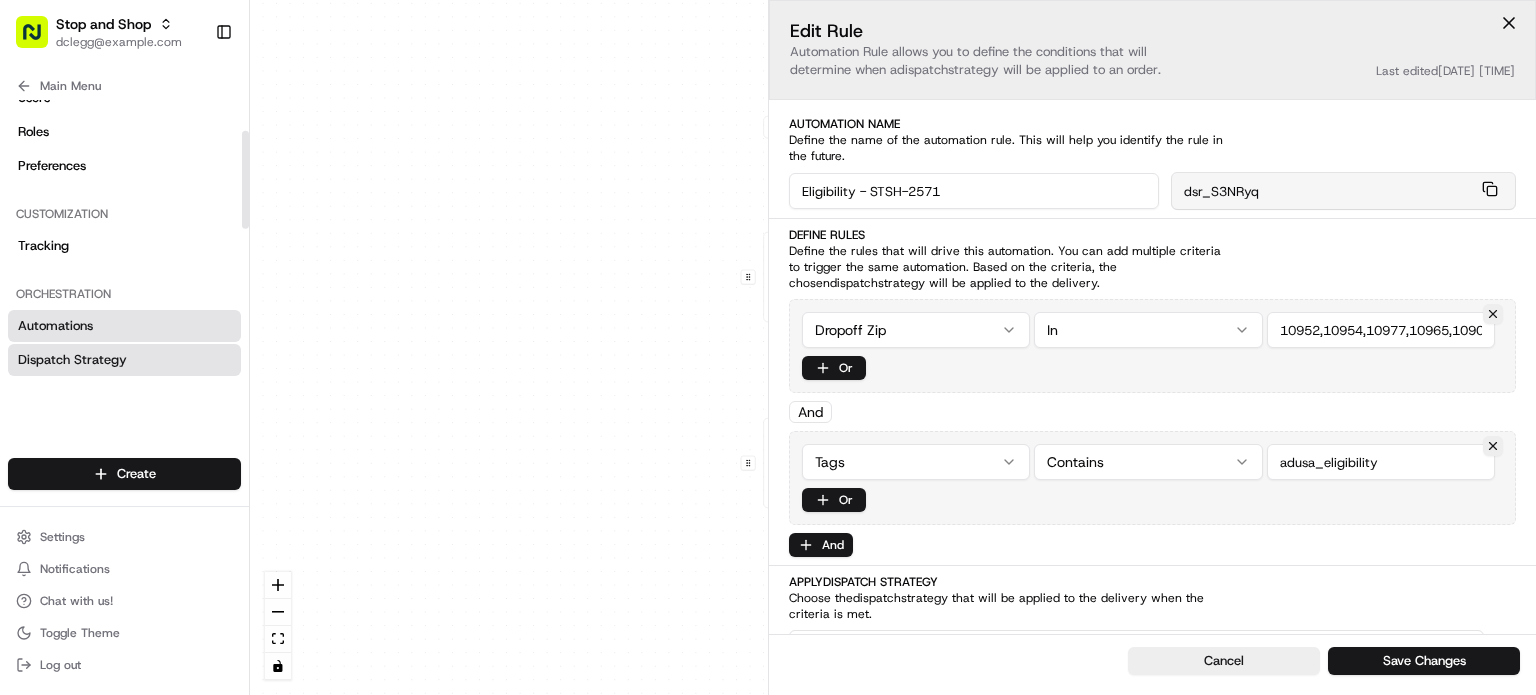 click on "Dispatch Strategy" at bounding box center (72, 360) 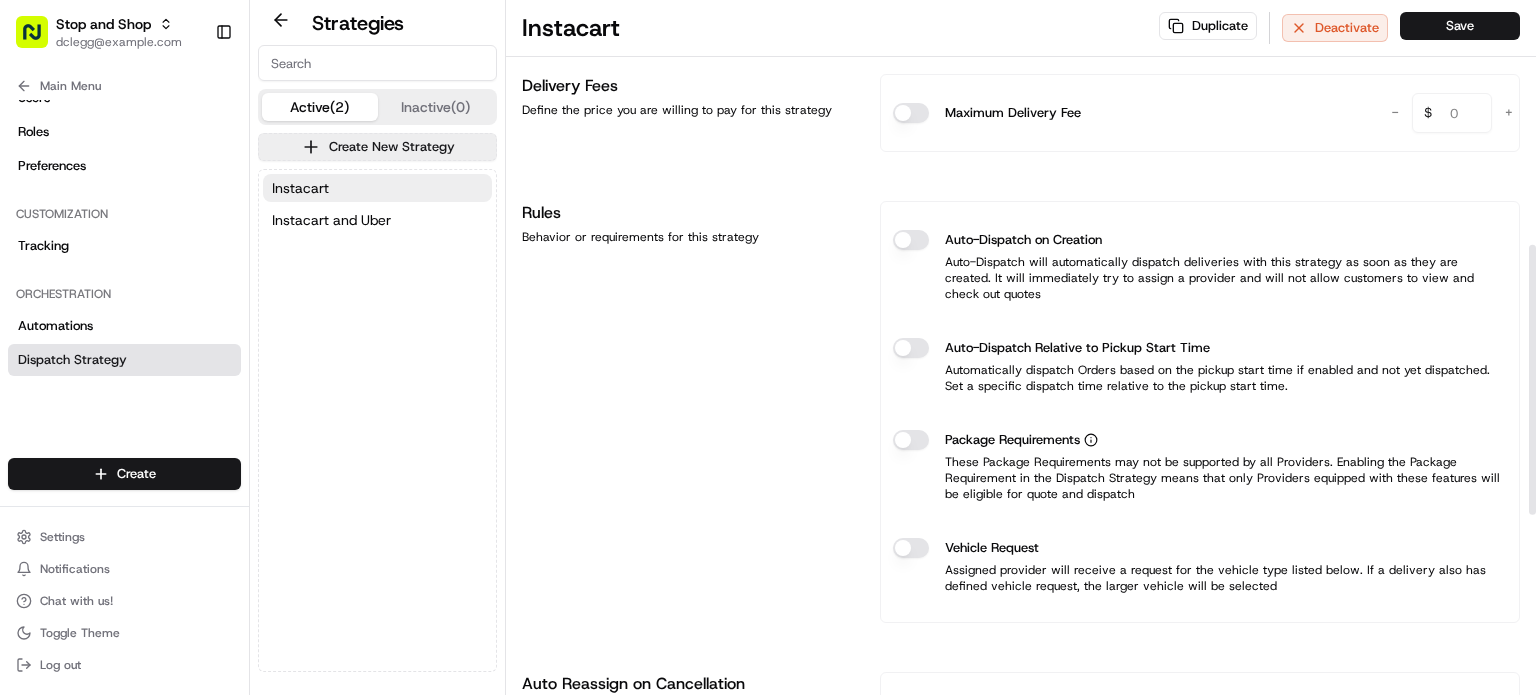 scroll, scrollTop: 700, scrollLeft: 0, axis: vertical 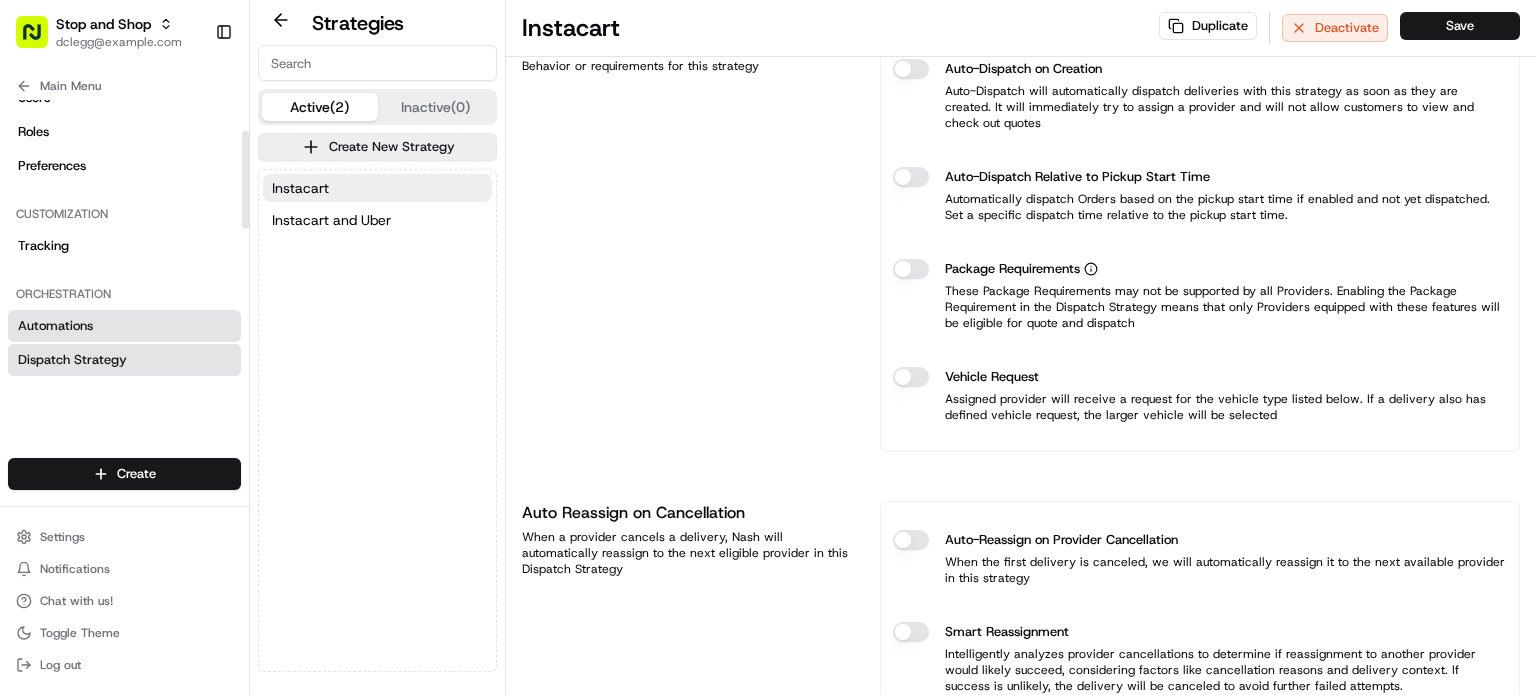 click on "Automations" at bounding box center (124, 326) 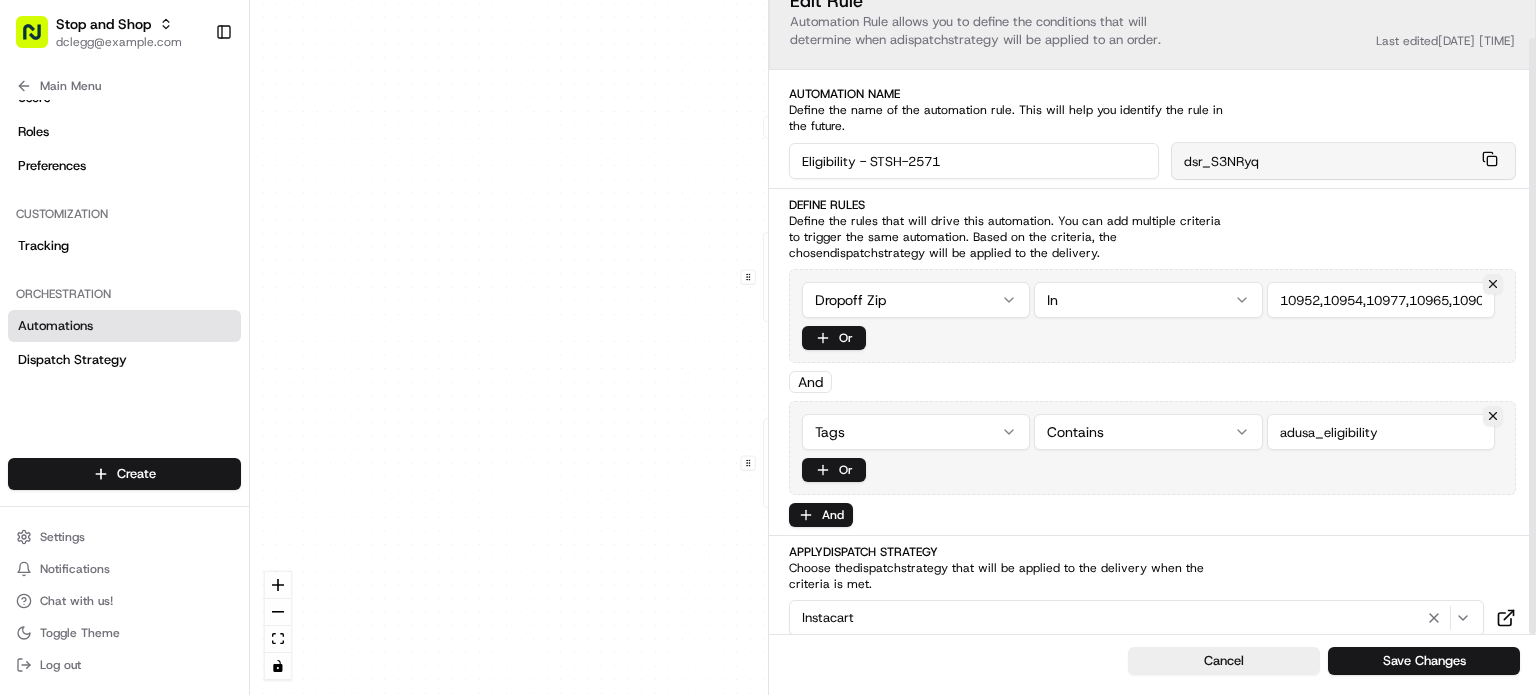 scroll, scrollTop: 41, scrollLeft: 0, axis: vertical 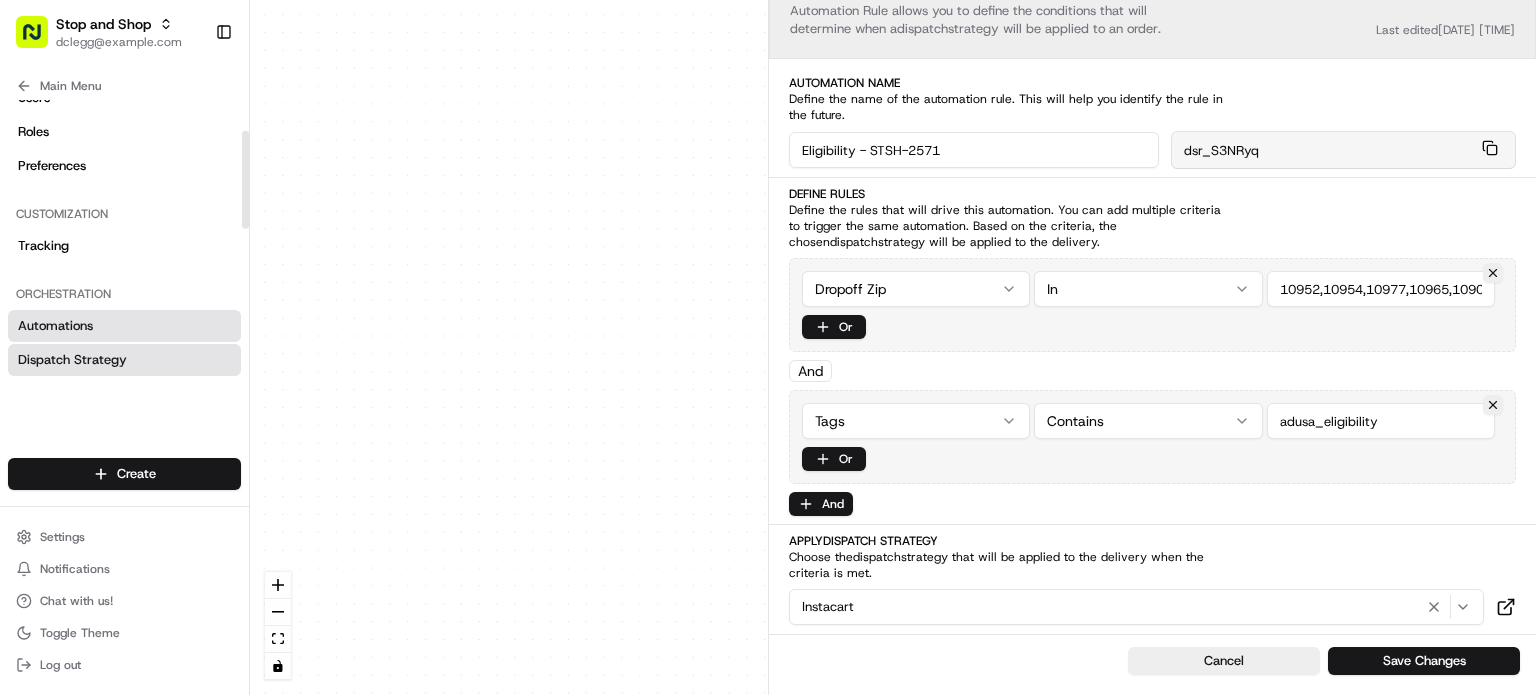 click on "Dispatch Strategy" at bounding box center [72, 360] 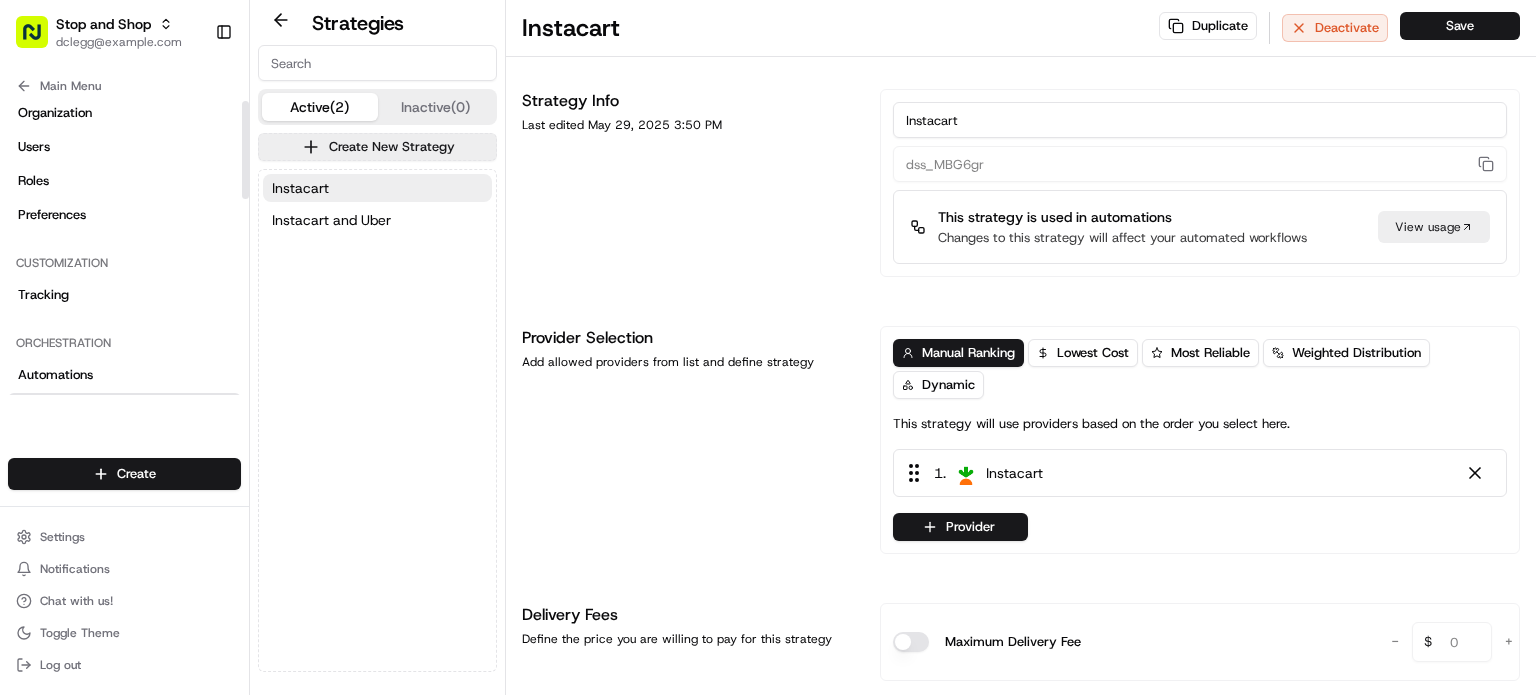 scroll, scrollTop: 0, scrollLeft: 0, axis: both 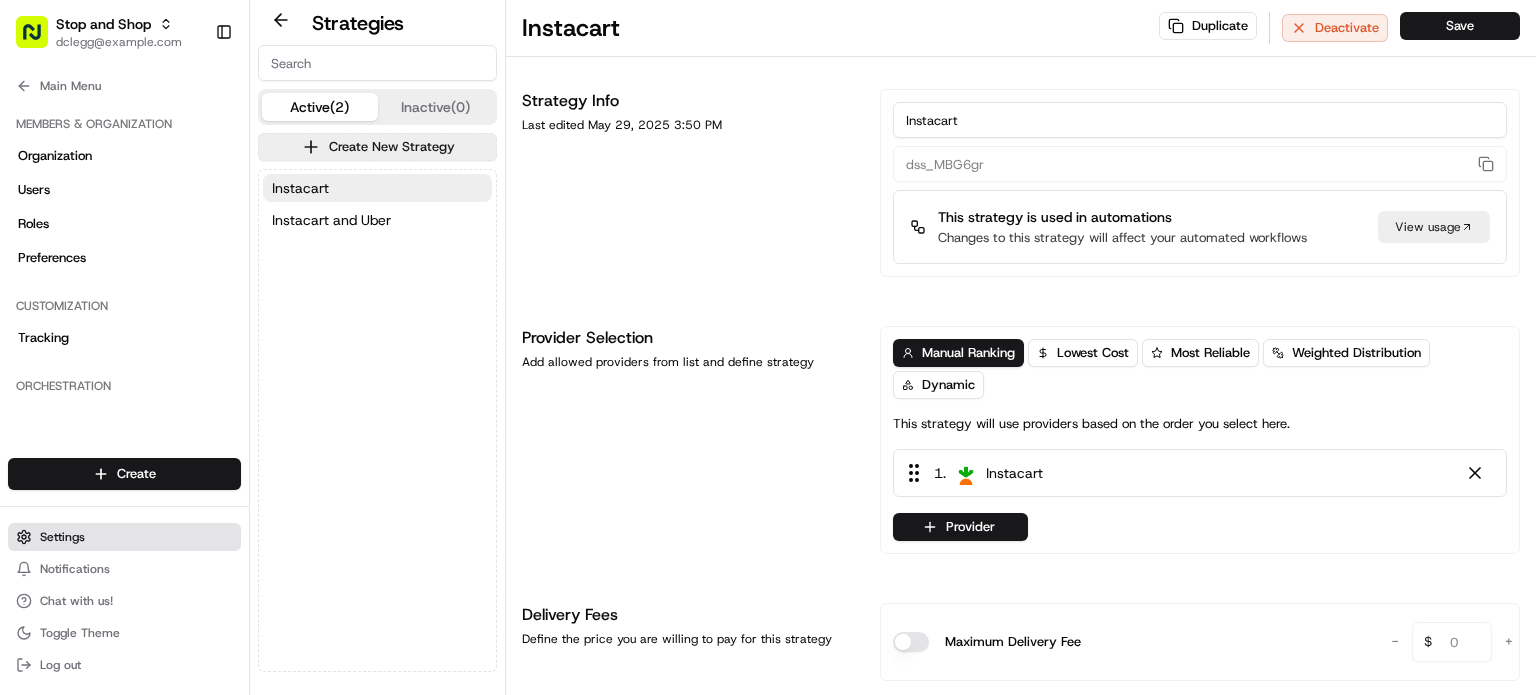 click on "Settings" at bounding box center (124, 537) 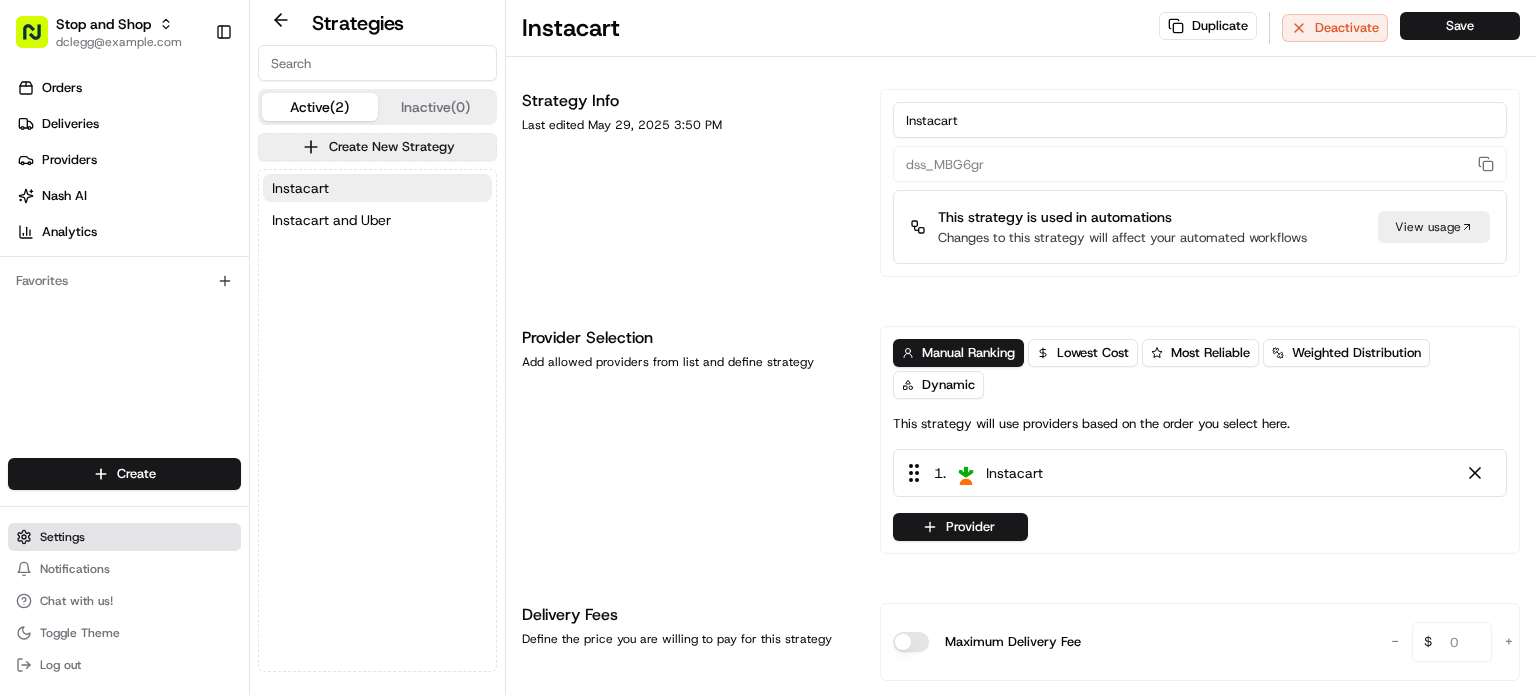 drag, startPoint x: 91, startPoint y: 535, endPoint x: 98, endPoint y: 525, distance: 12.206555 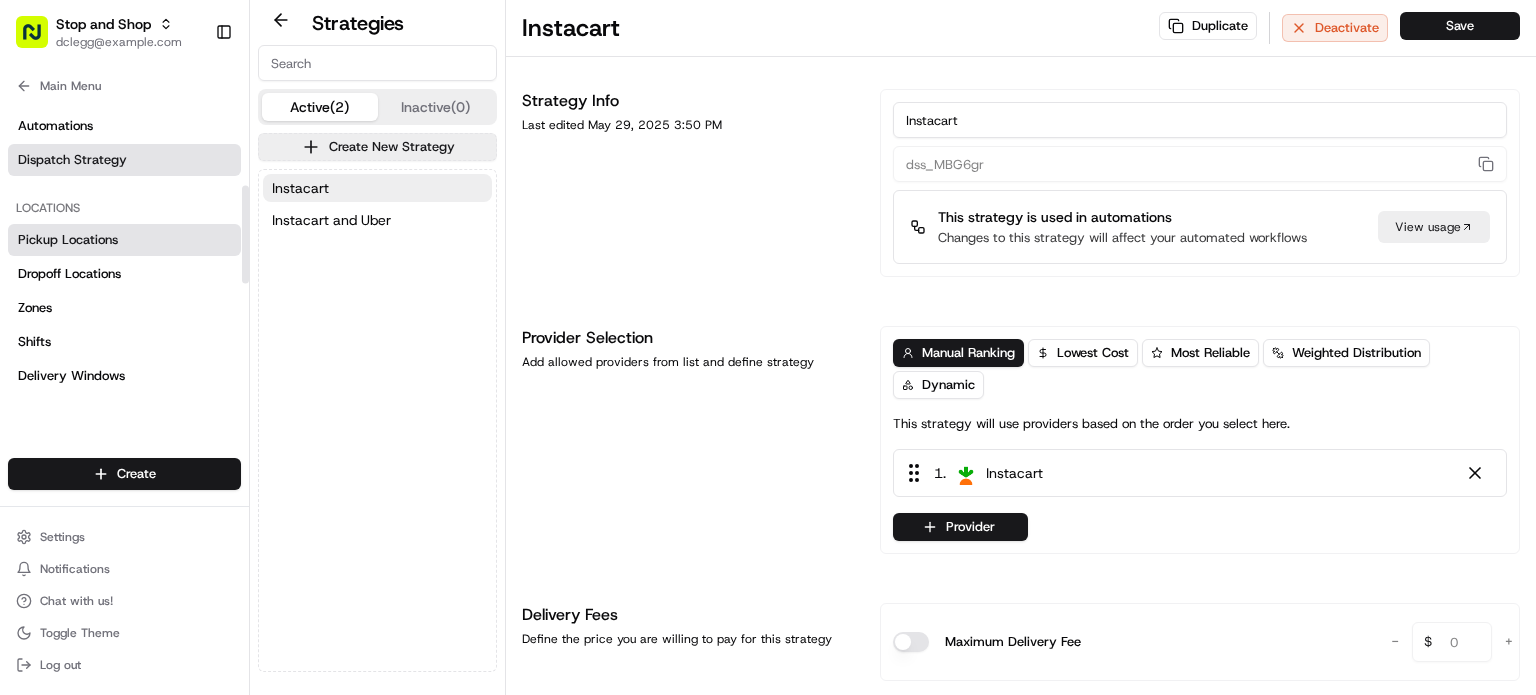 scroll, scrollTop: 300, scrollLeft: 0, axis: vertical 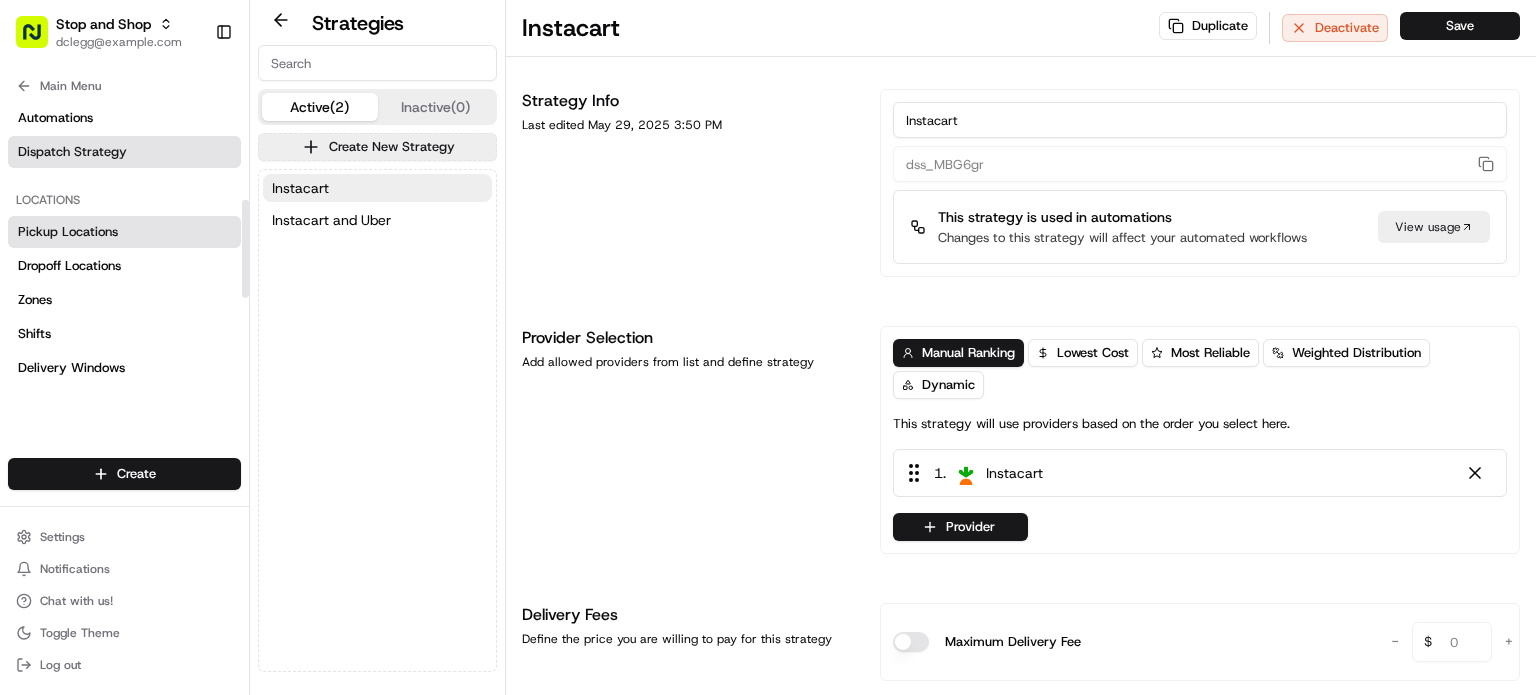 click on "Pickup Locations" at bounding box center (124, 232) 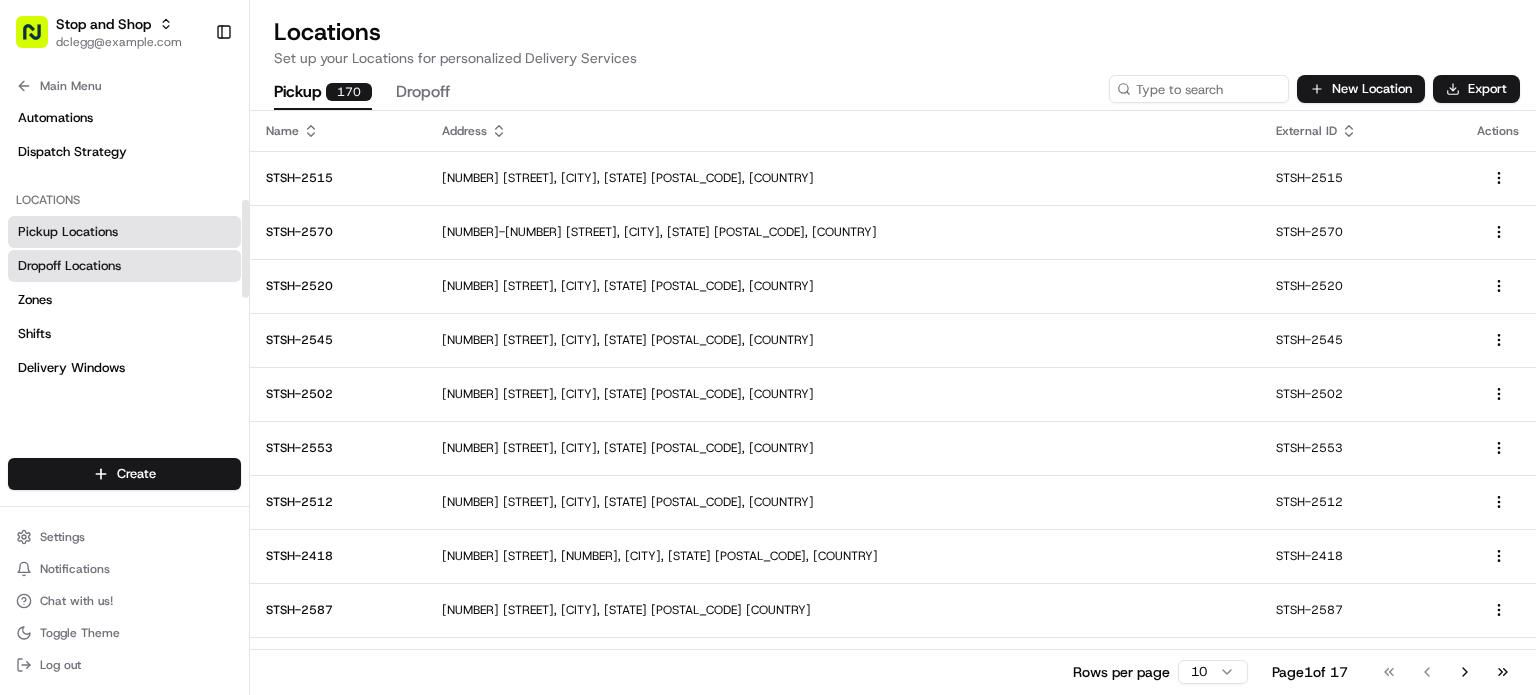click on "Dropoff Locations" at bounding box center (124, 266) 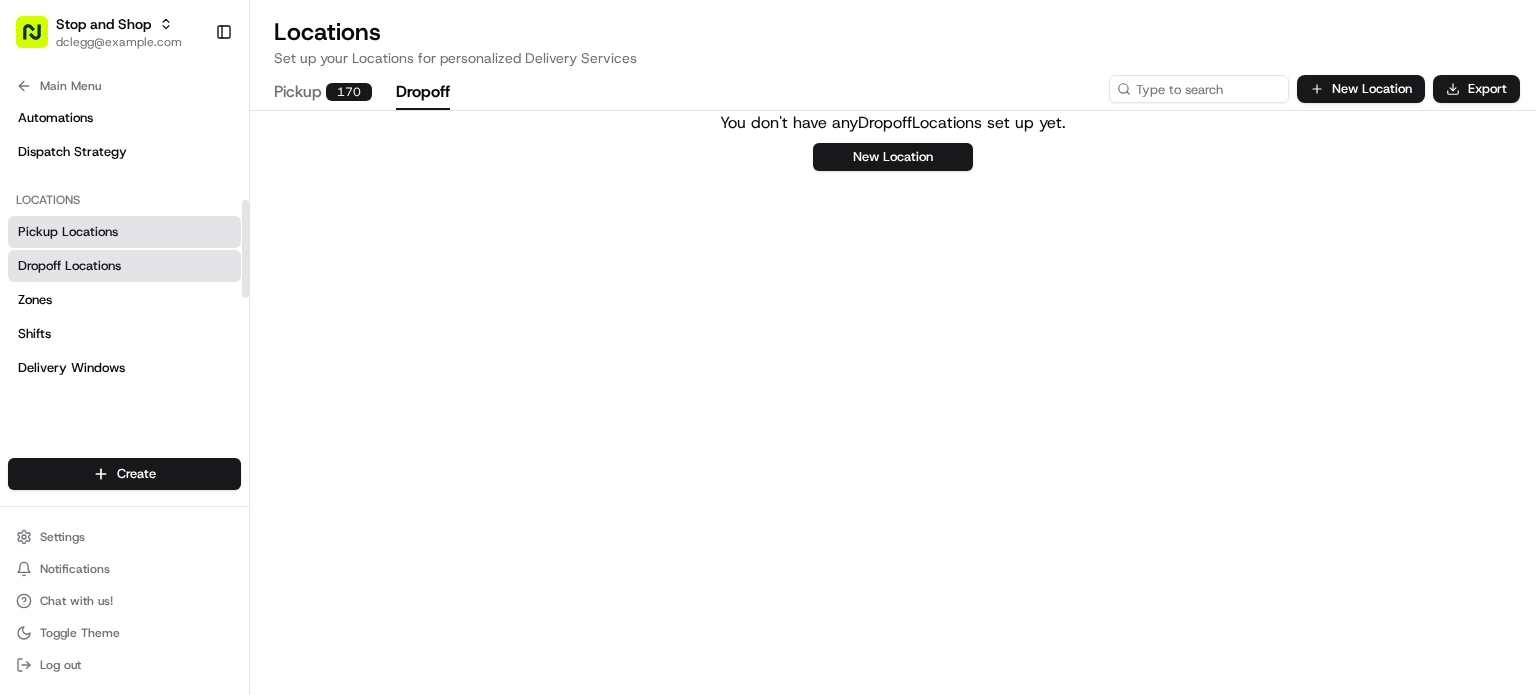 click on "Pickup Locations" at bounding box center (124, 232) 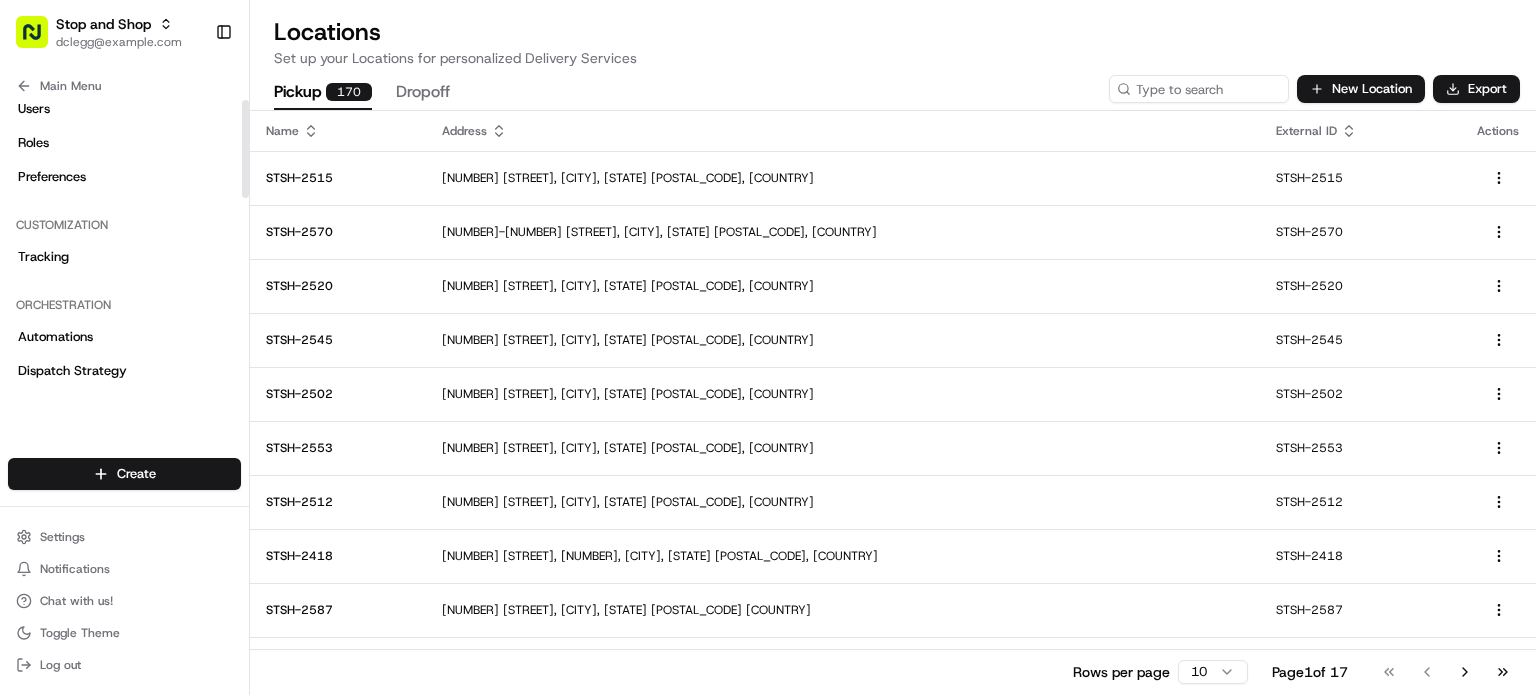 scroll, scrollTop: 200, scrollLeft: 0, axis: vertical 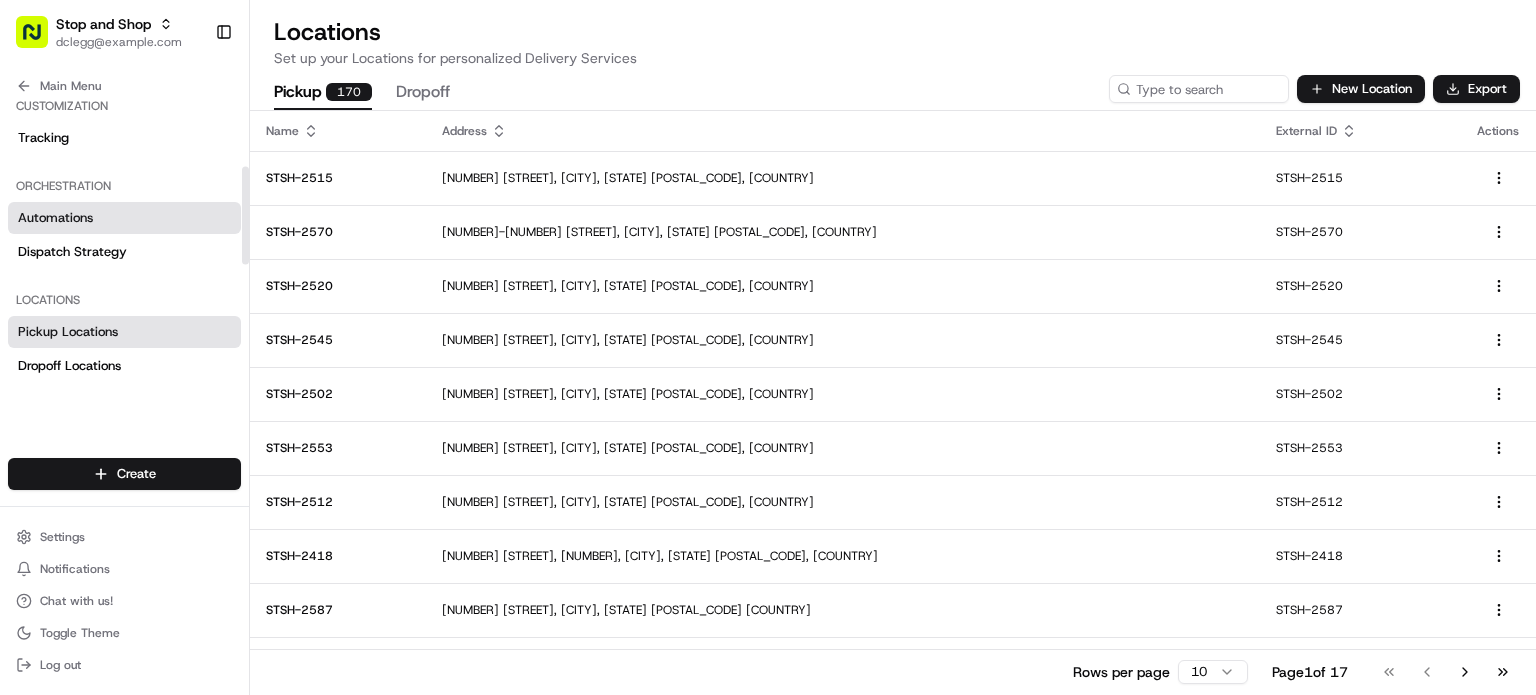 click on "Automations" at bounding box center (124, 218) 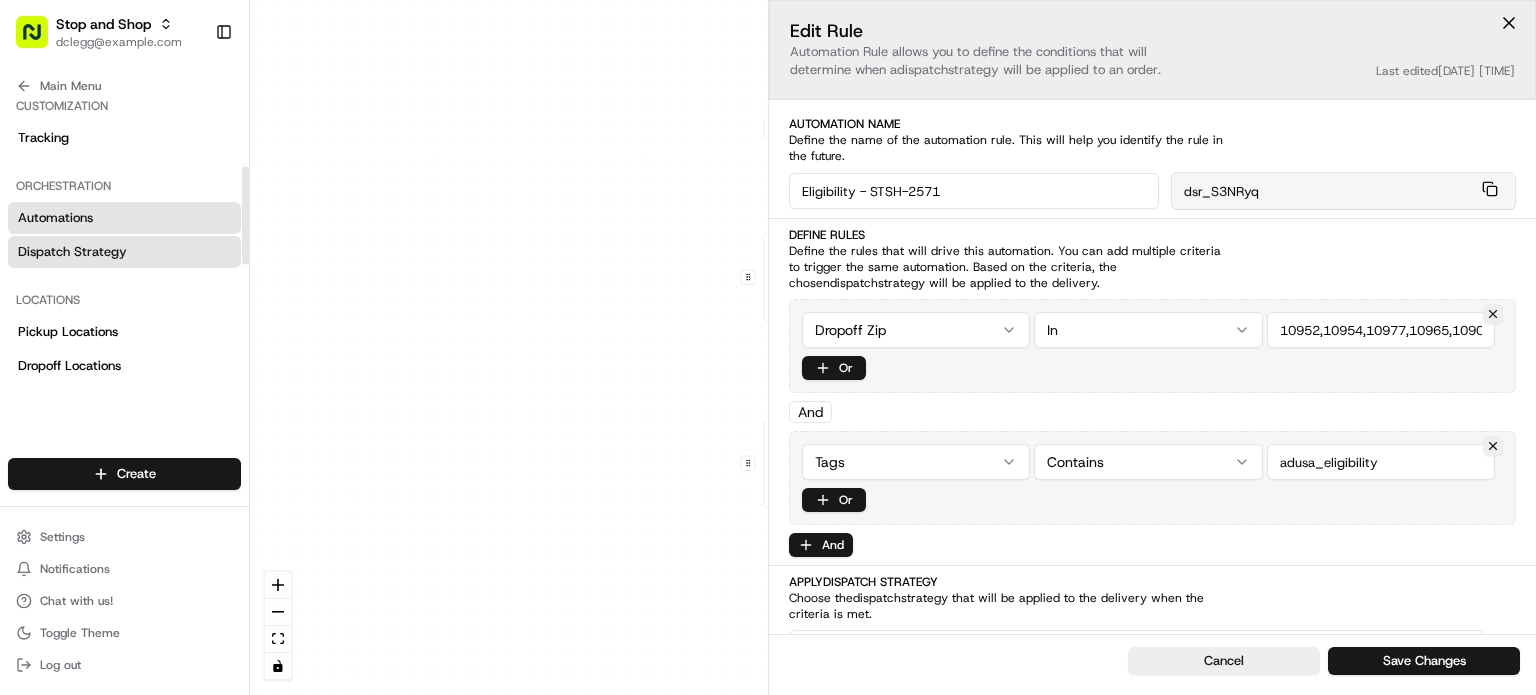 click on "Dispatch Strategy" at bounding box center [72, 252] 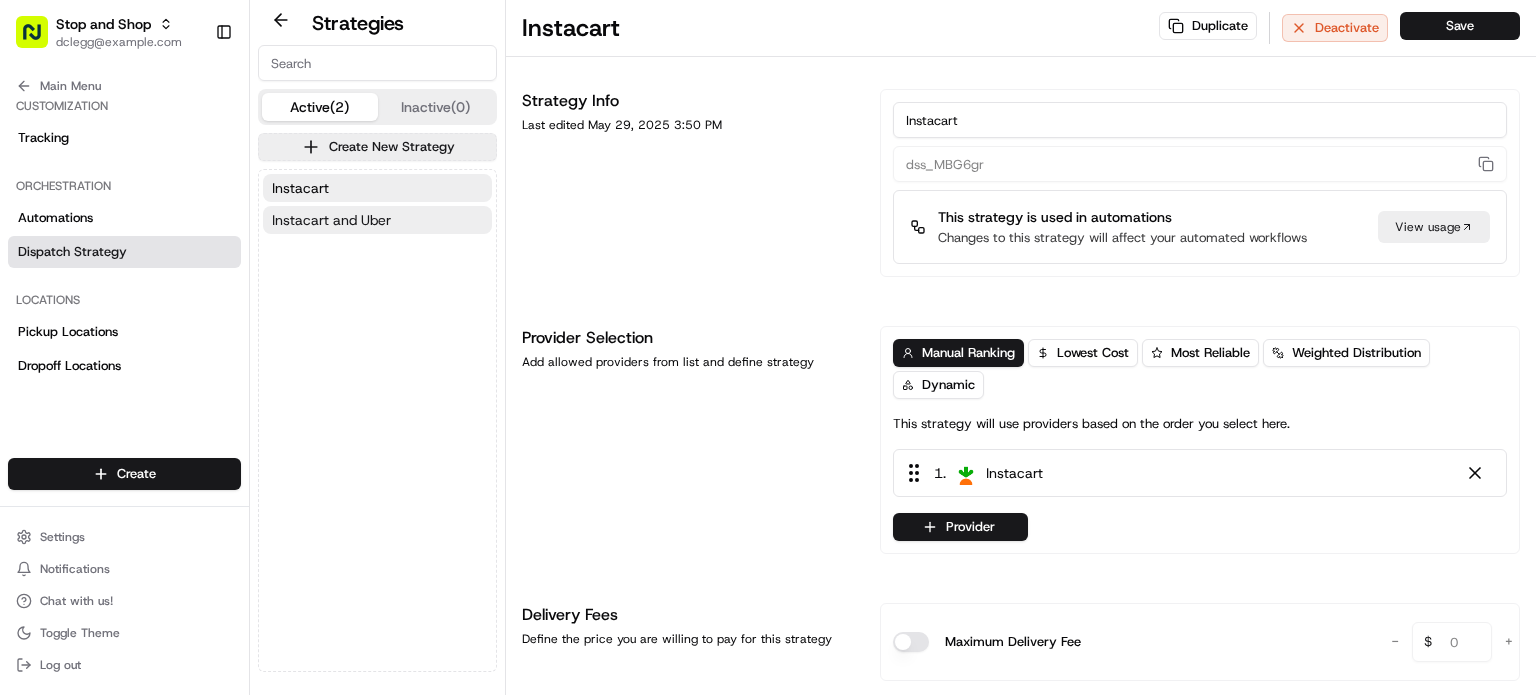 click on "Instacart and Uber" at bounding box center (331, 220) 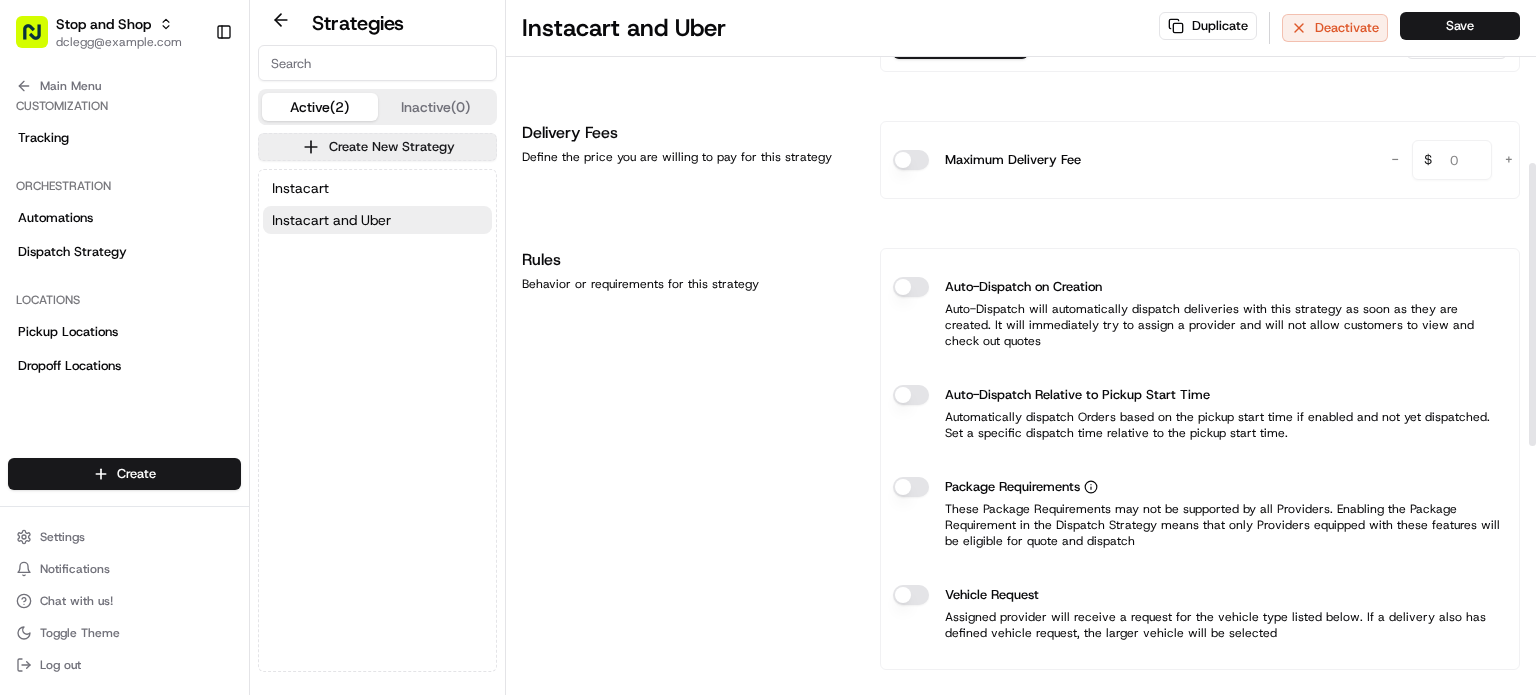 scroll, scrollTop: 0, scrollLeft: 0, axis: both 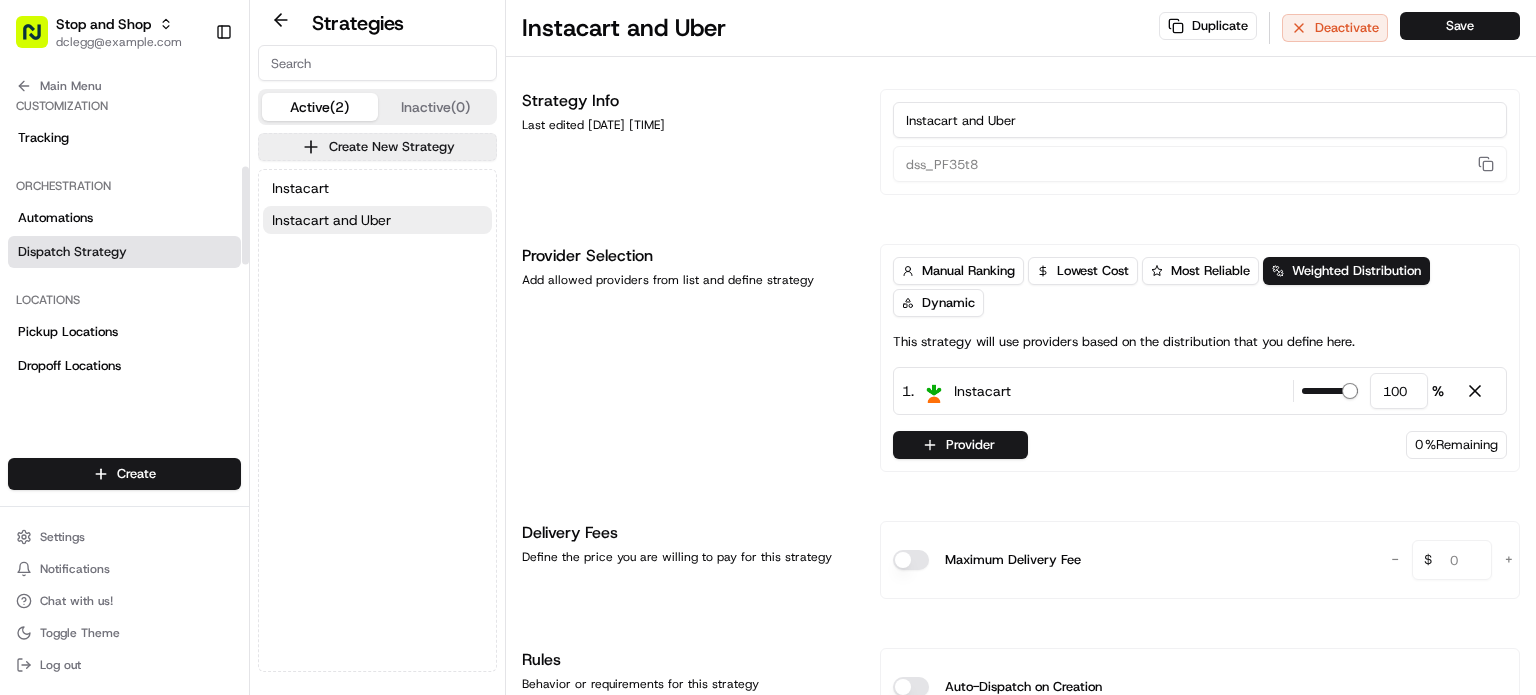 click on "Dispatch Strategy" at bounding box center (72, 252) 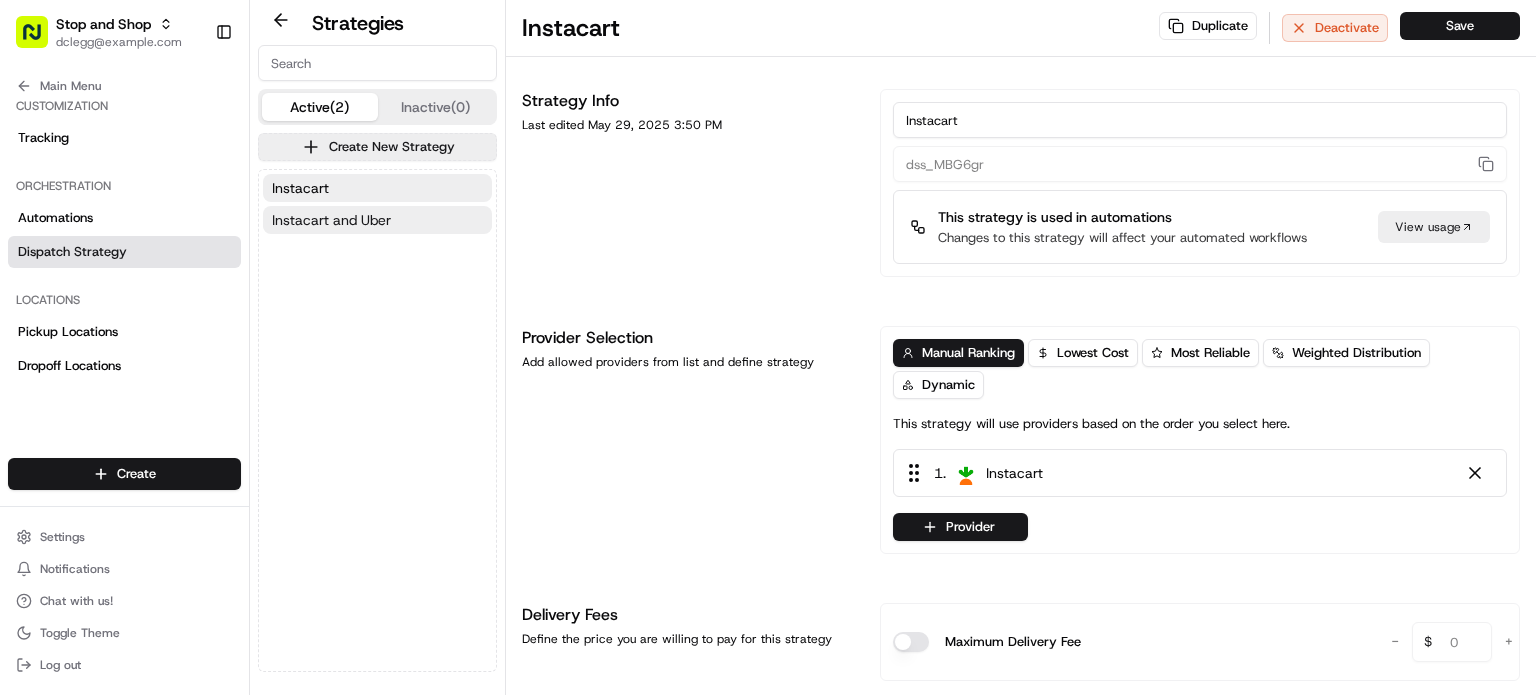 click on "Instacart and Uber" at bounding box center (331, 220) 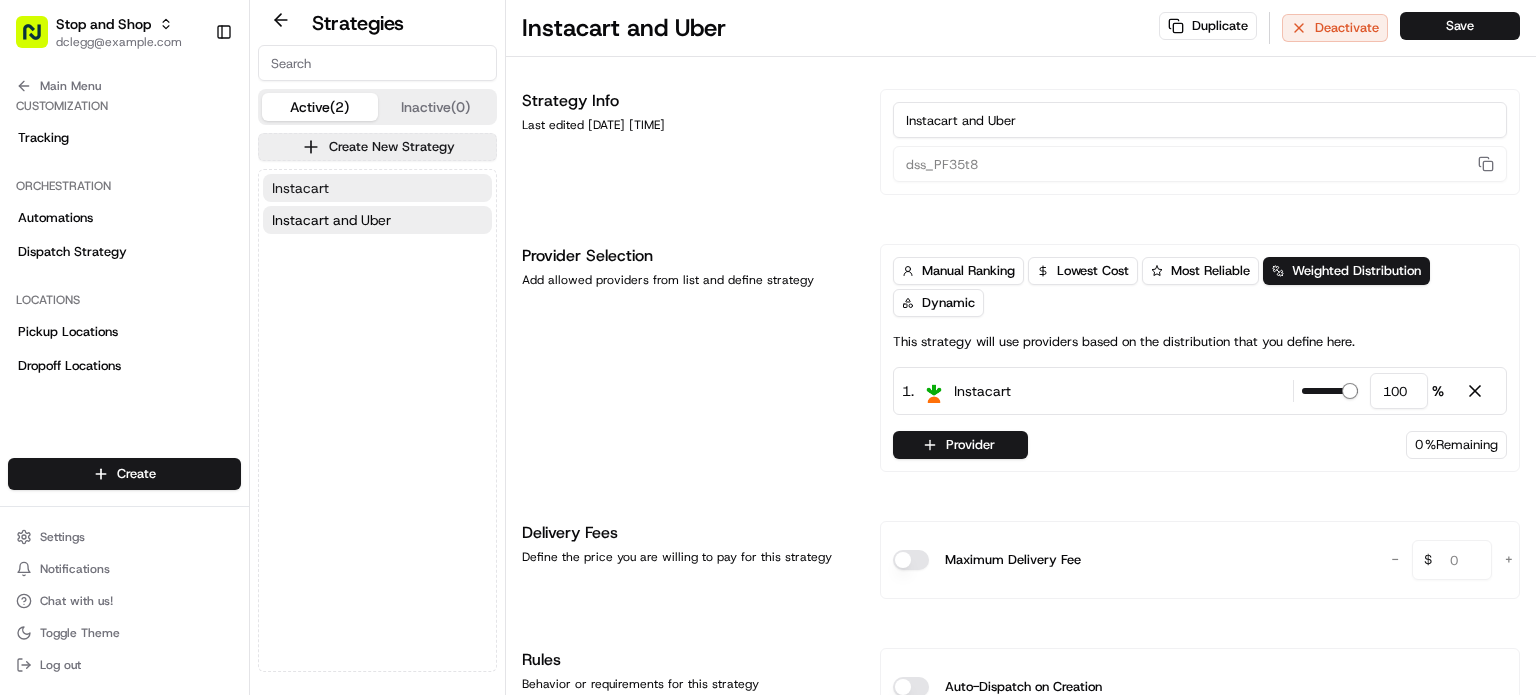 click on "Instacart" at bounding box center [377, 188] 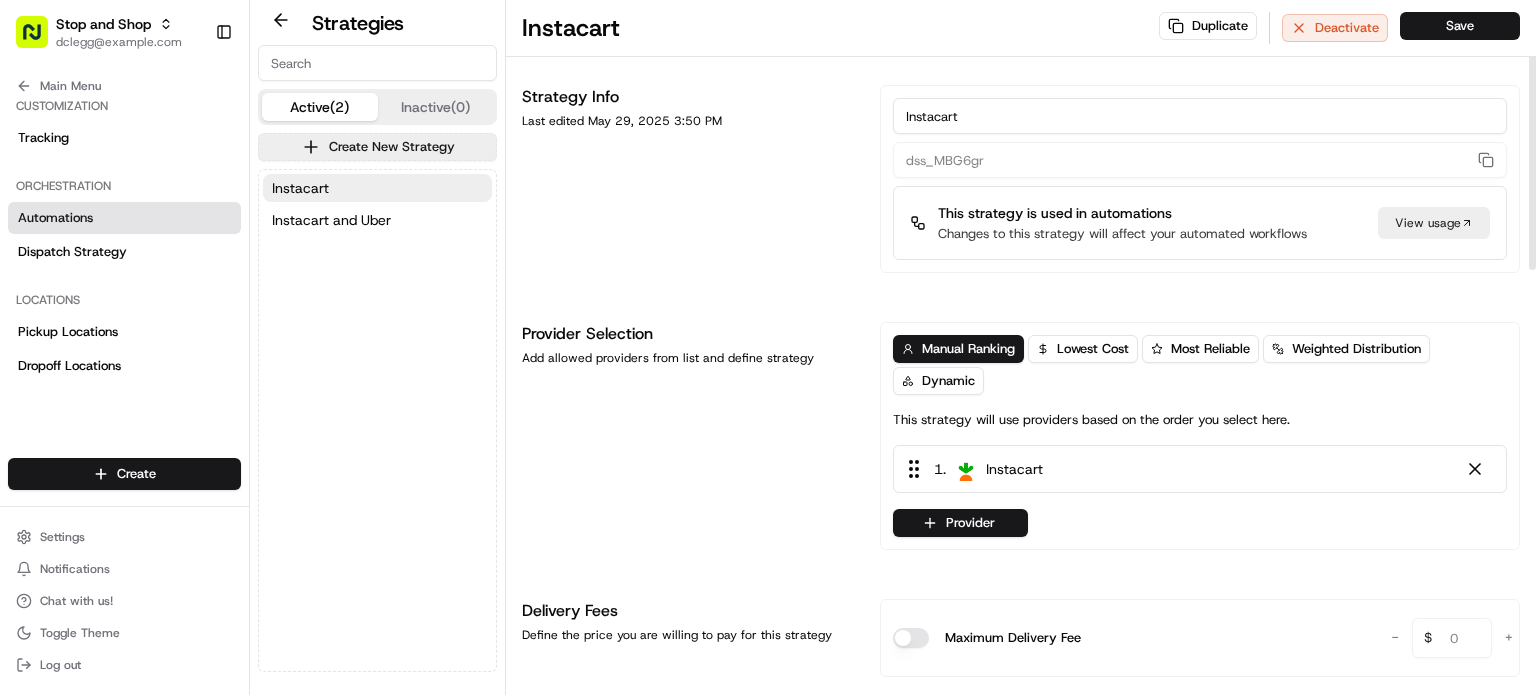 scroll, scrollTop: 0, scrollLeft: 0, axis: both 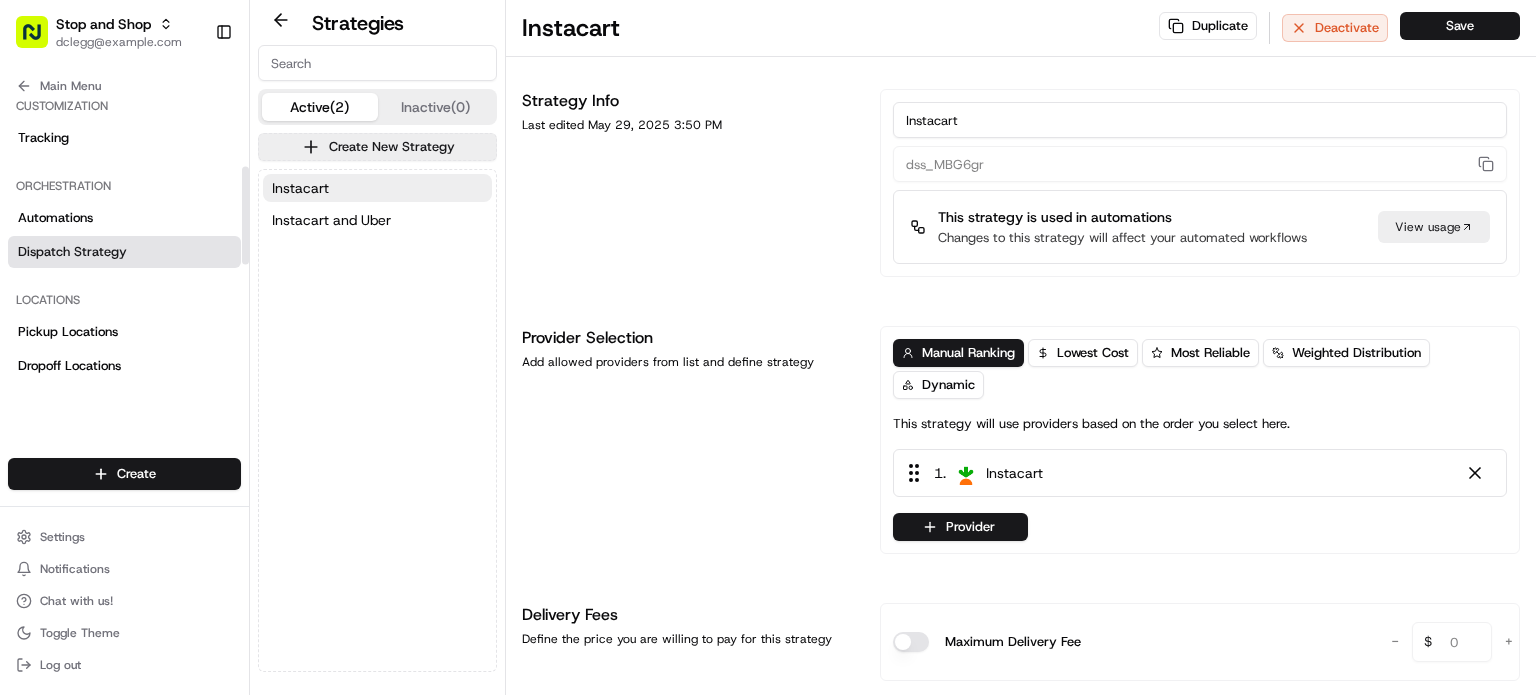click on "Dispatch Strategy" at bounding box center [72, 252] 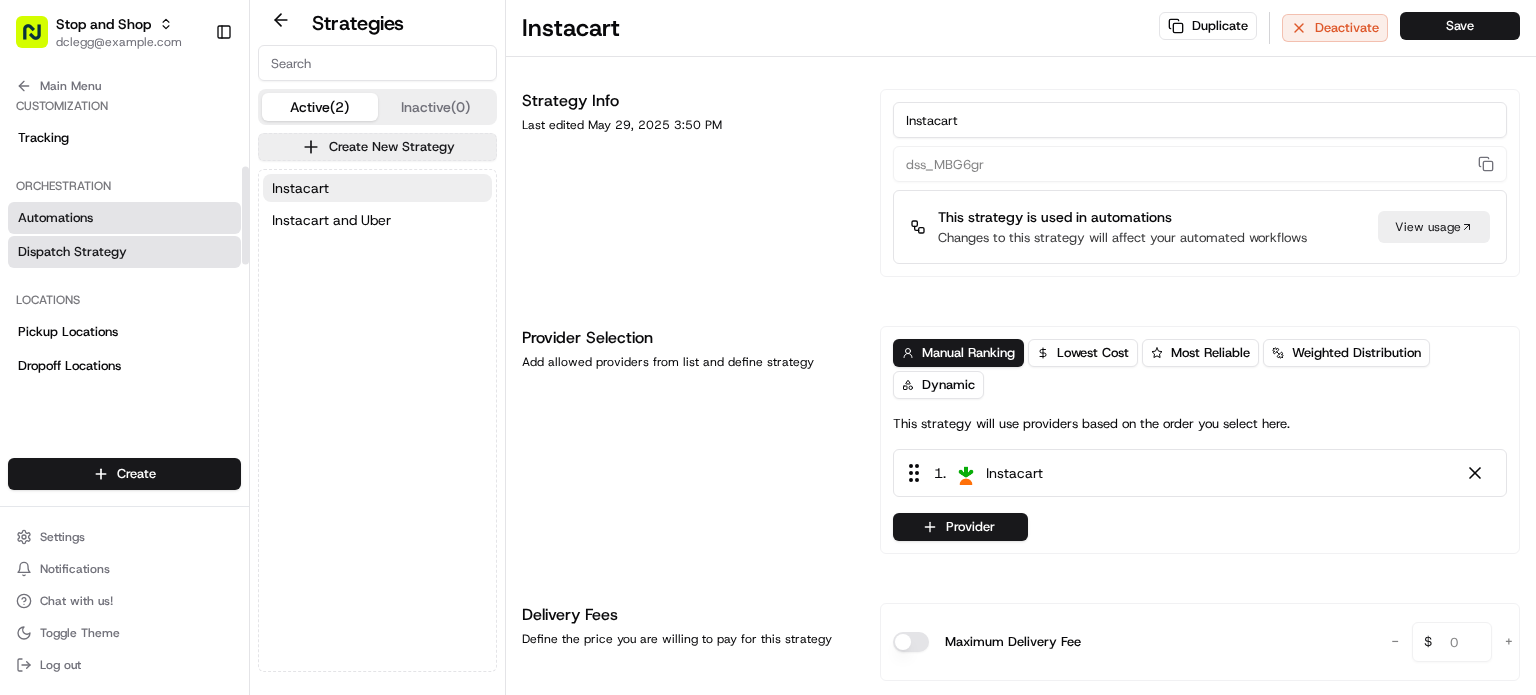 click on "Automations" at bounding box center [124, 218] 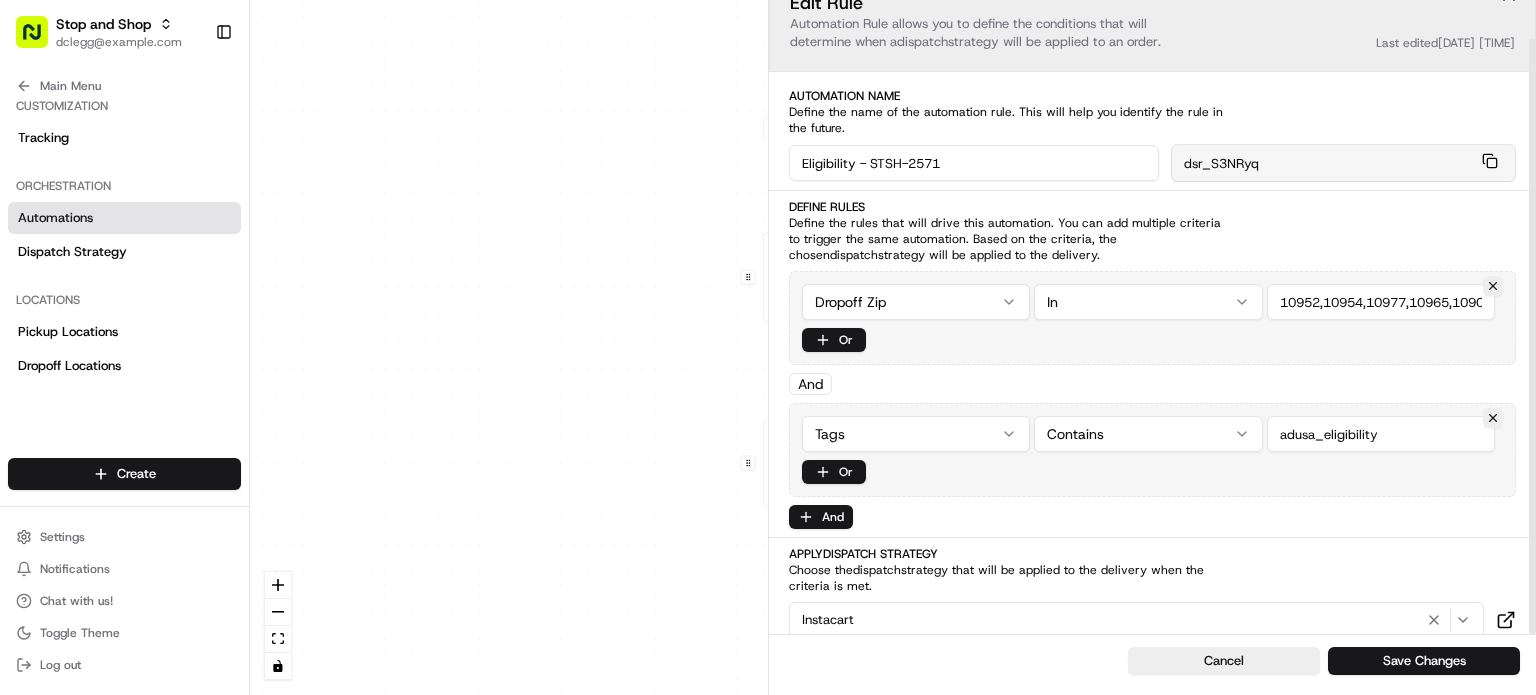 scroll, scrollTop: 41, scrollLeft: 0, axis: vertical 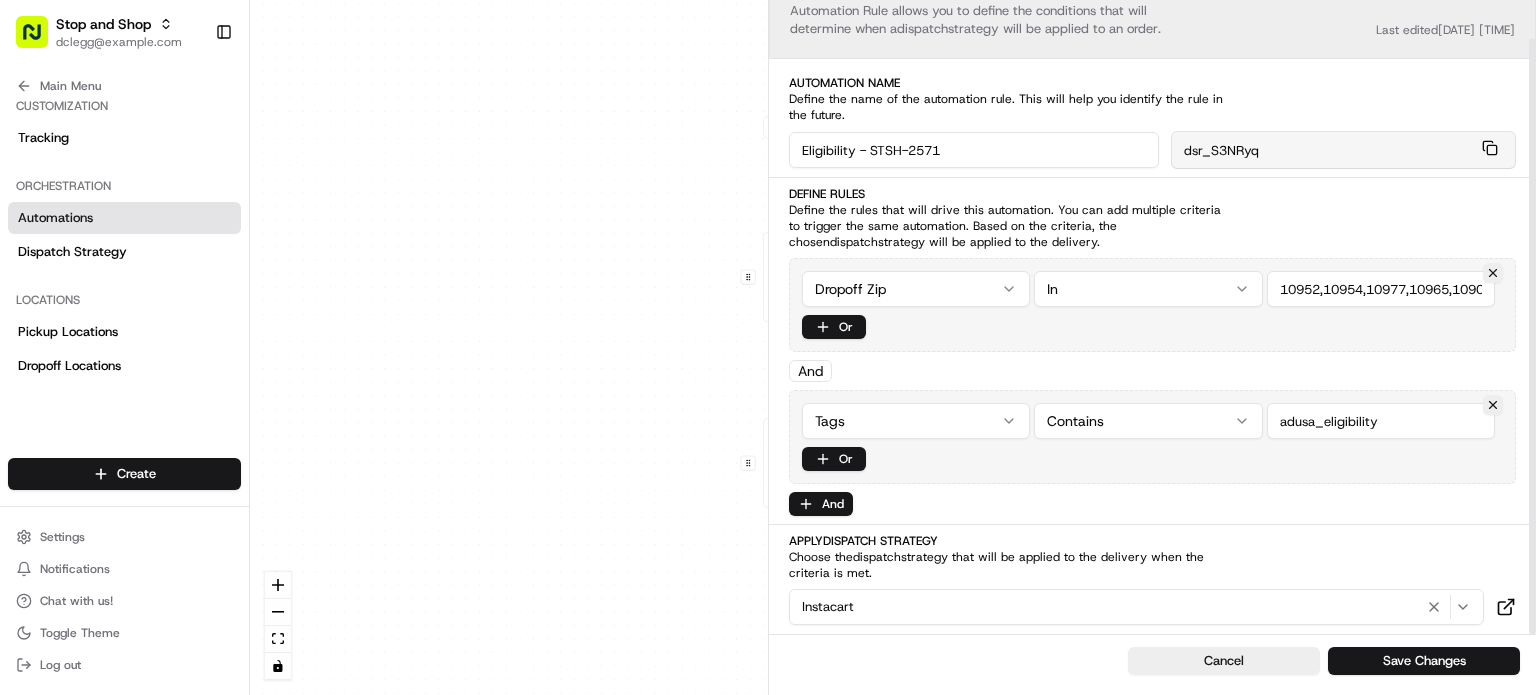 click on "Instacart" at bounding box center [1136, 607] 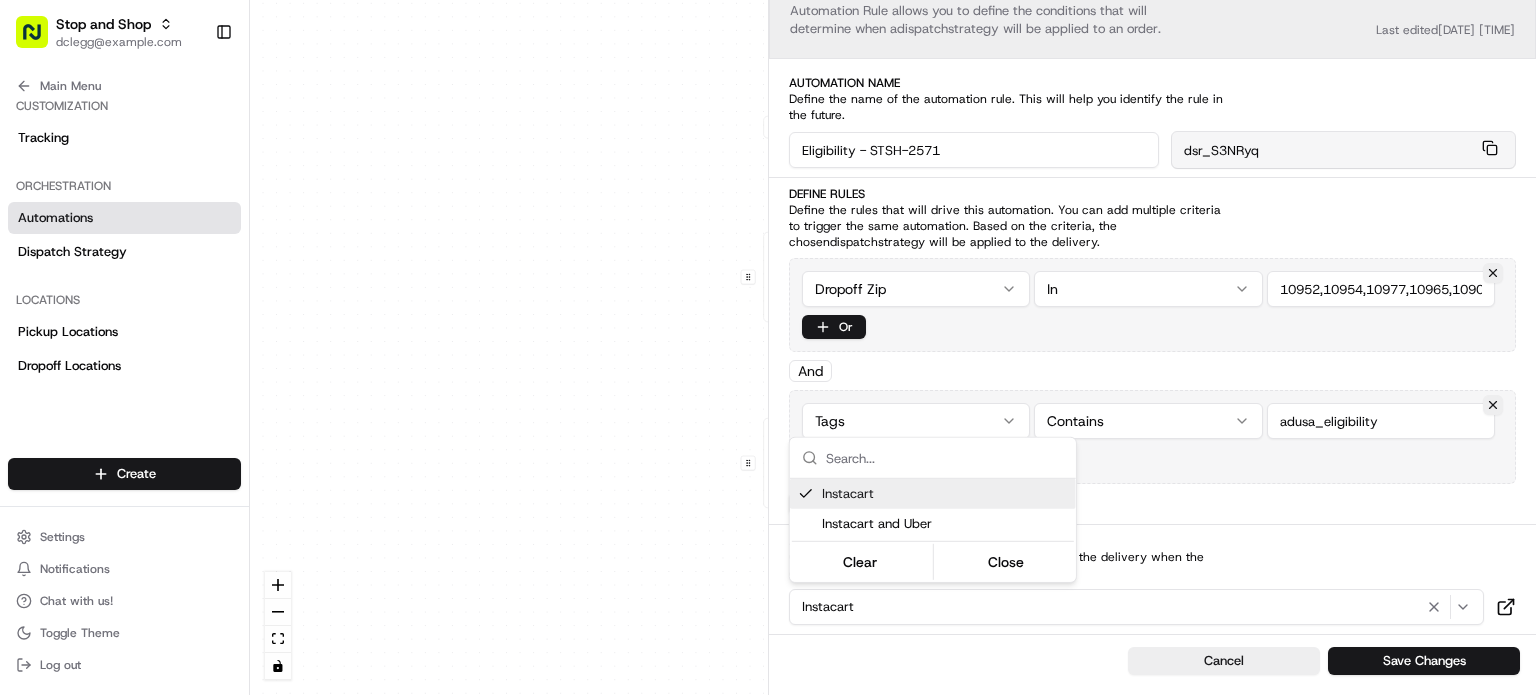 click on "Stop and Shop dclegg@example.com Toggle Sidebar Orders Deliveries Providers Nash AI Analytics Favorites Main Menu Members & Organization Organization Users Roles Preferences Customization Tracking Orchestration Automations Dispatch Strategy Locations Pickup Locations Dropoff Locations Zones Shifts Delivery Windows Billing Billing Refund Requests Integrations Notification Triggers Webhooks API Keys Request Logs Create Settings Notifications Chat with us! Toggle Theme Log out Dispatch 0 0 0 Order / Delivery Received Eligibility - STSH-2571 Dropoff Zip in [POSTAL_CODE],[POSTAL_CODE],[POSTAL_CODE],[POSTAL_CODE],[POSTAL_CODE],[POSTAL_CODE], [POSTAL_CODE]  + 1  more Last updated:  [DATE] [TIME] Checkout - STSH - 2571 Pickup Store Location == stl_hxw66KrVHDeqVfucXhiSF6   Last updated:  [DATE] [TIME]  Create new Rule Instacart Instacart Default Automation Settings Automations apply to all deliveries that meet the defined criteria and do not have a dispatch strategy attached. Press enter or space to select a node.   Edit Rule dispatch Last edited" at bounding box center [768, 347] 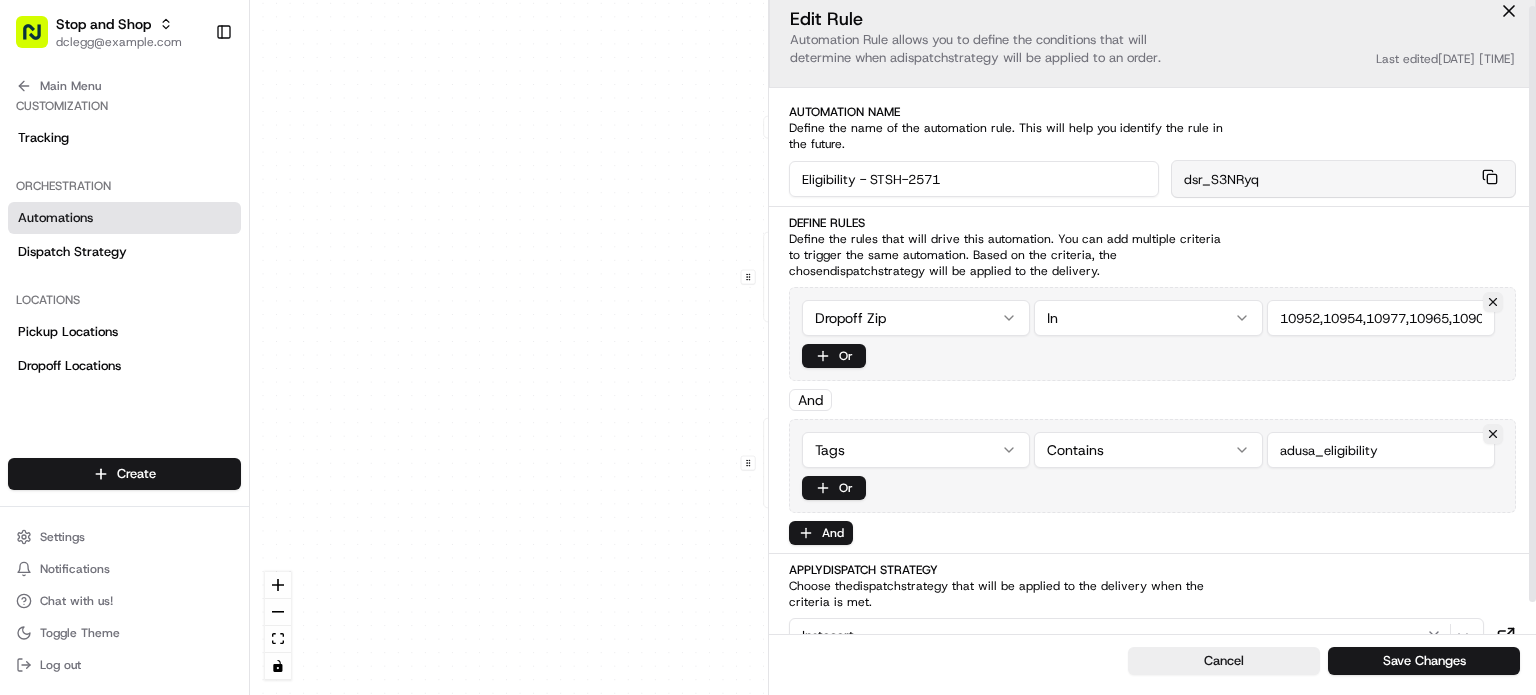 scroll, scrollTop: 0, scrollLeft: 0, axis: both 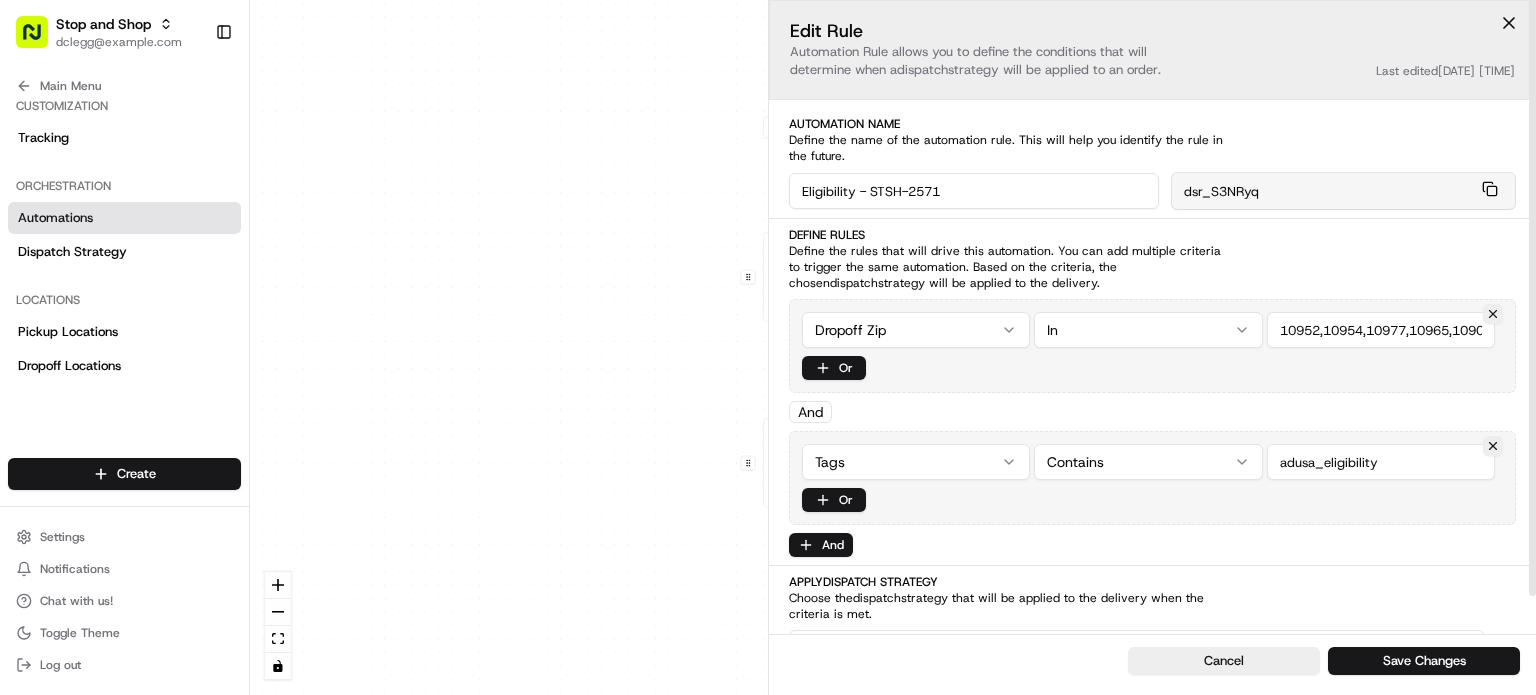 click at bounding box center [1509, 23] 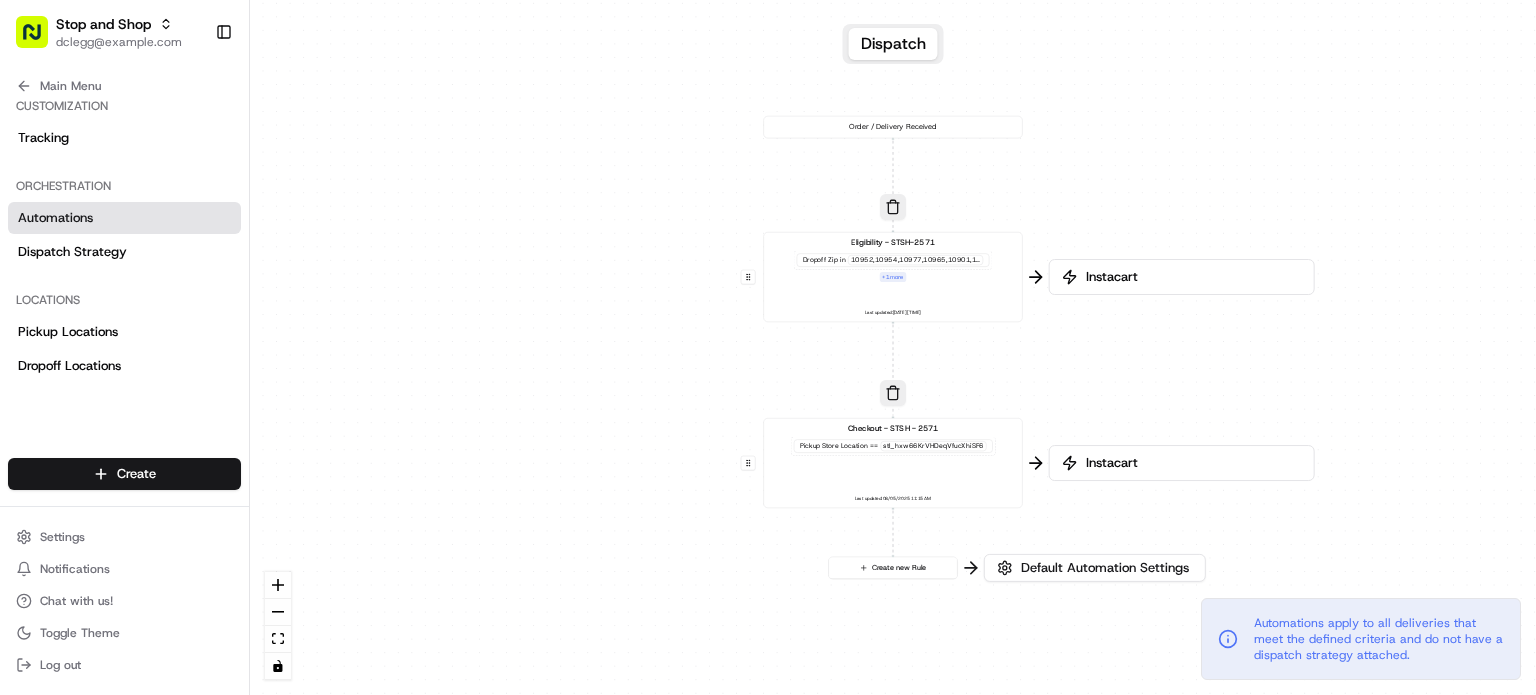click on "Checkout - STSH - 2571 Pickup Store Location == stl_hxw66KrVHDeqVfucXhiSF6   Last updated:  [DATE] [TIME]" at bounding box center [893, 463] 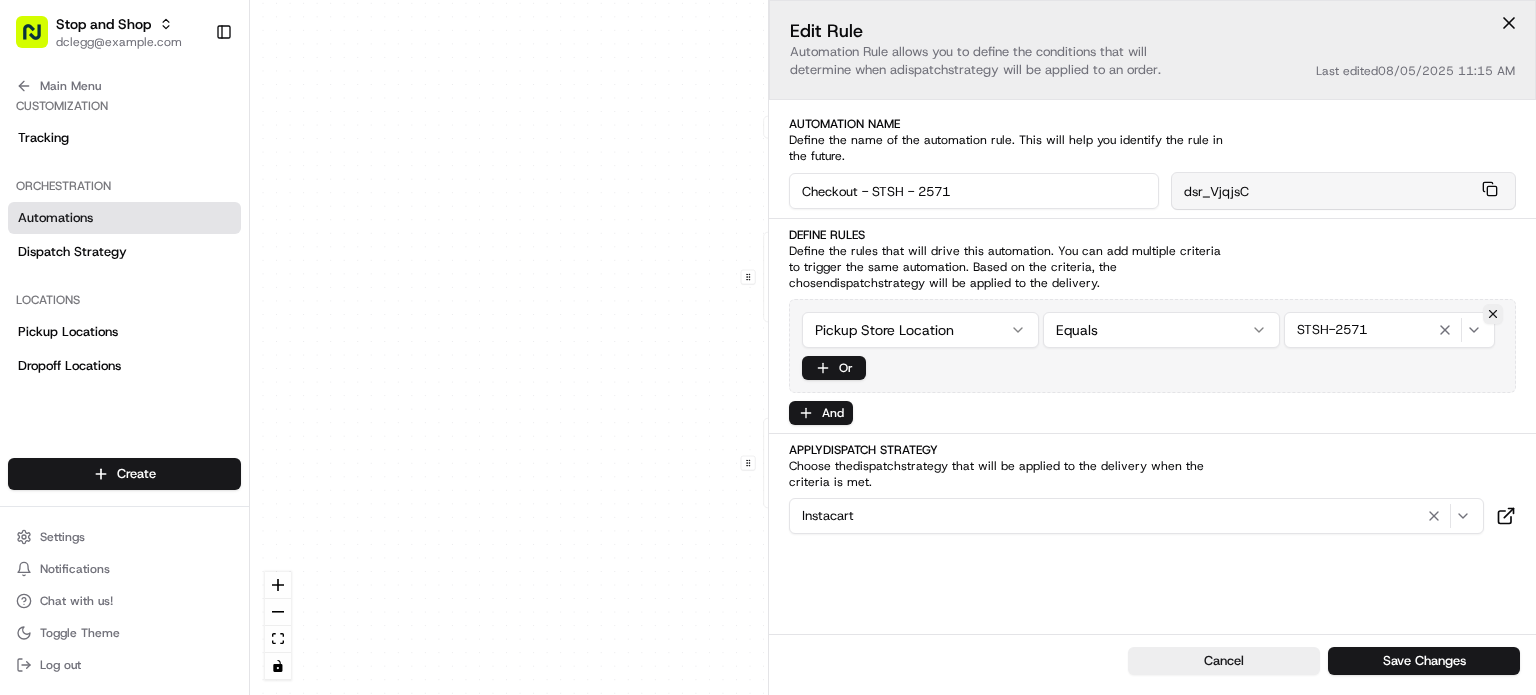 click at bounding box center [1509, 23] 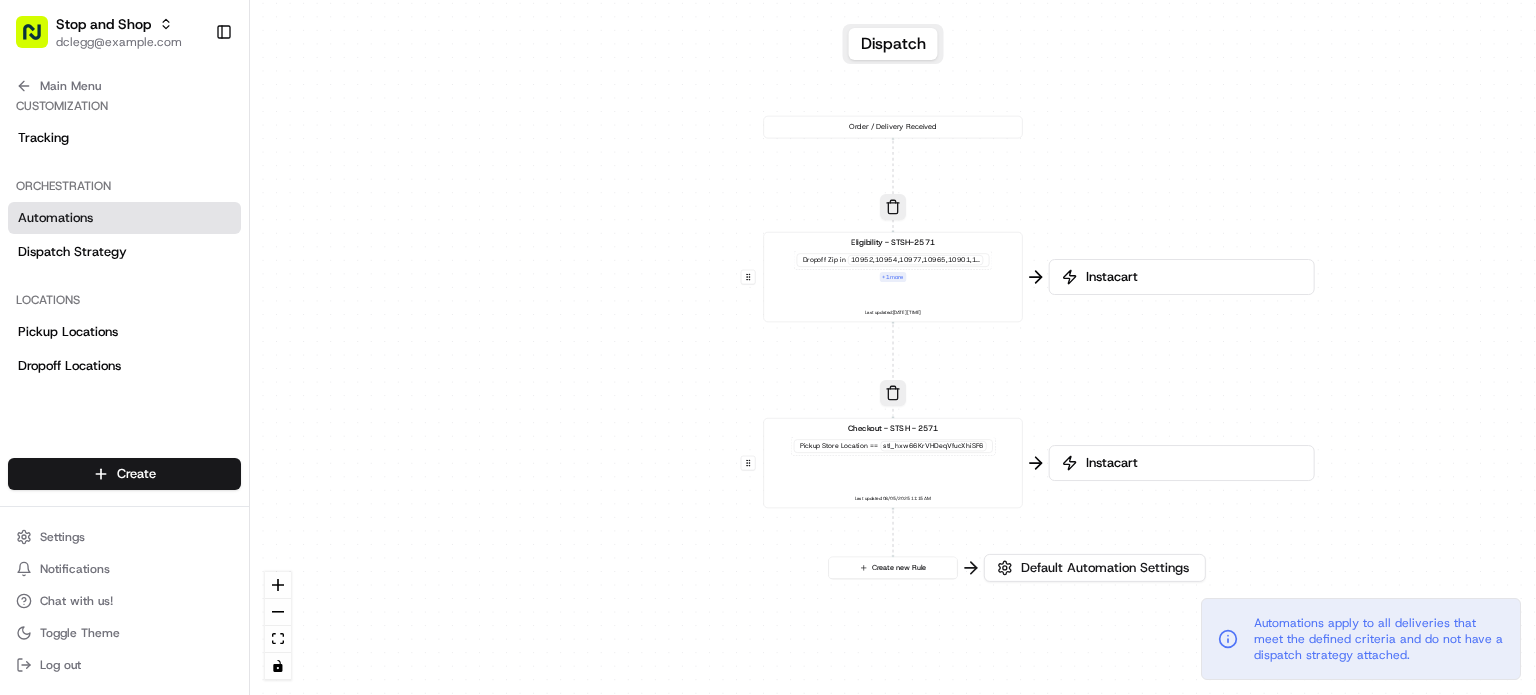 click on "Checkout - STSH - 2571 Pickup Store Location == stl_hxw66KrVHDeqVfucXhiSF6   Last updated:  [DATE] [TIME]" at bounding box center [893, 463] 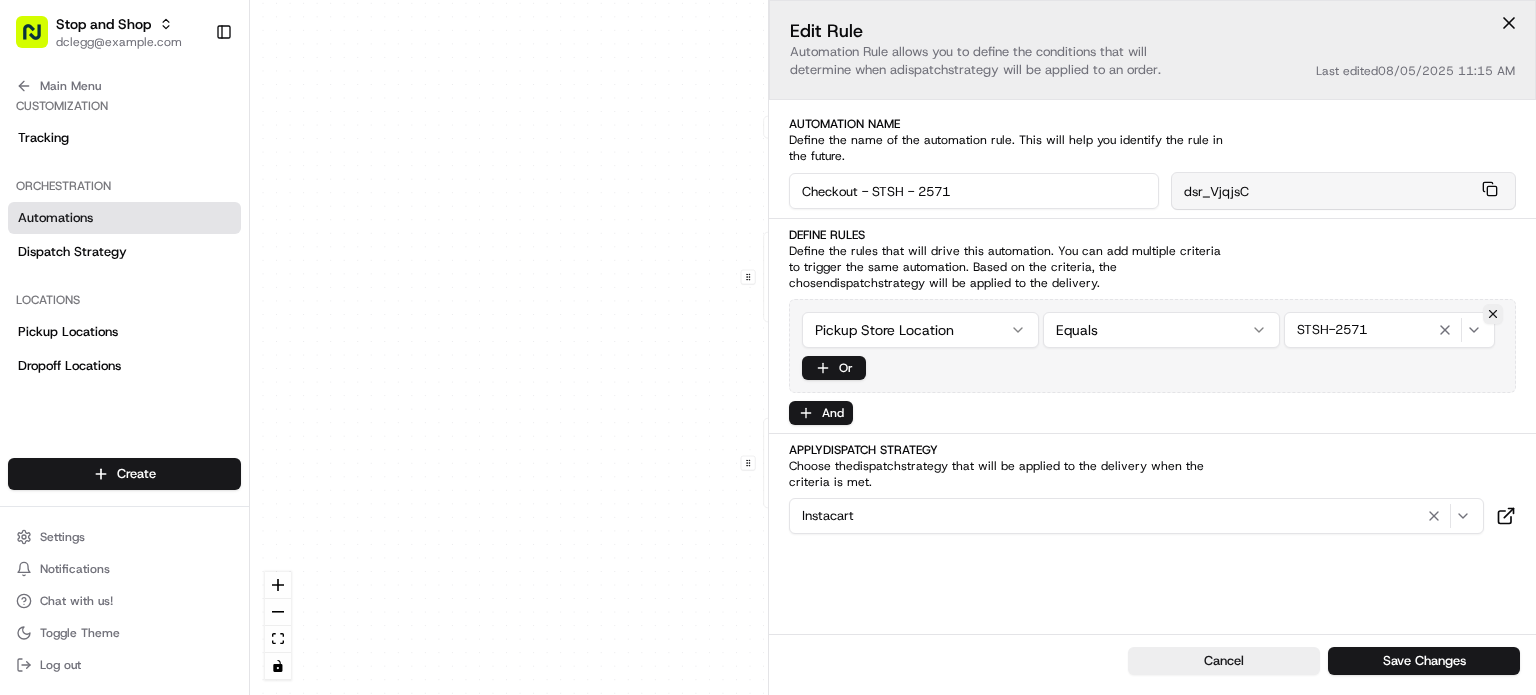 drag, startPoint x: 960, startPoint y: 187, endPoint x: 573, endPoint y: 186, distance: 387.00128 